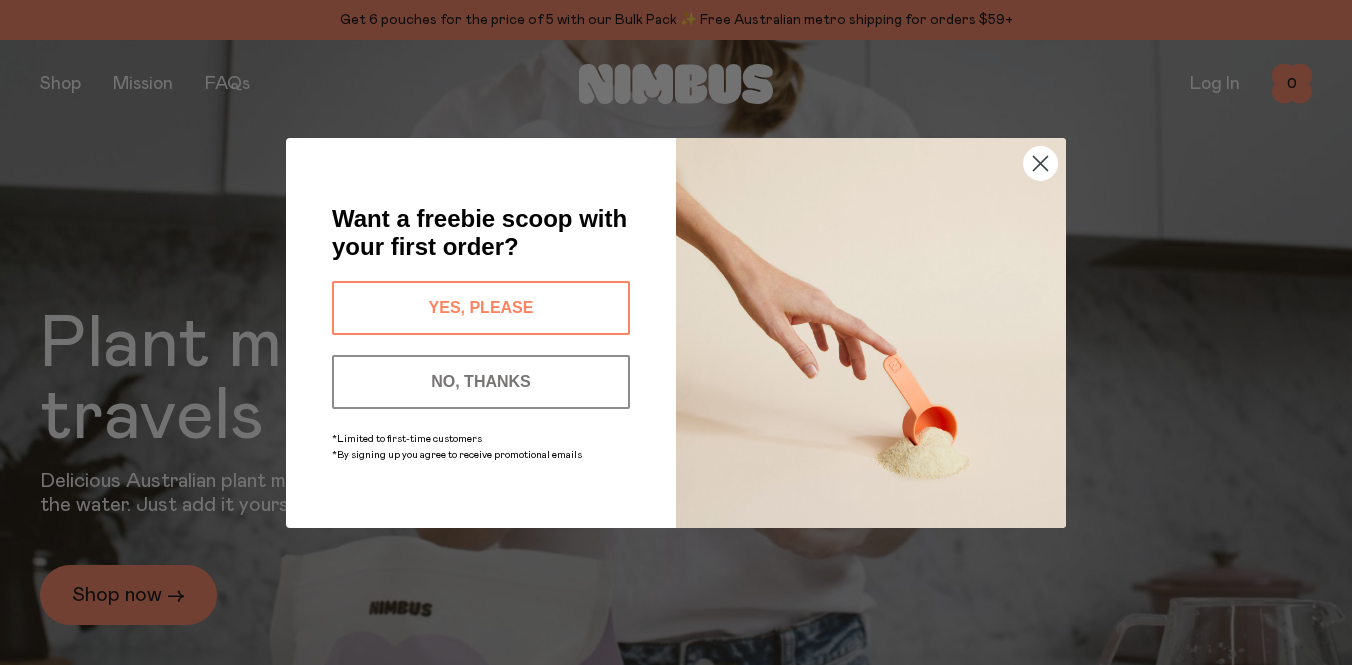 scroll, scrollTop: 0, scrollLeft: 0, axis: both 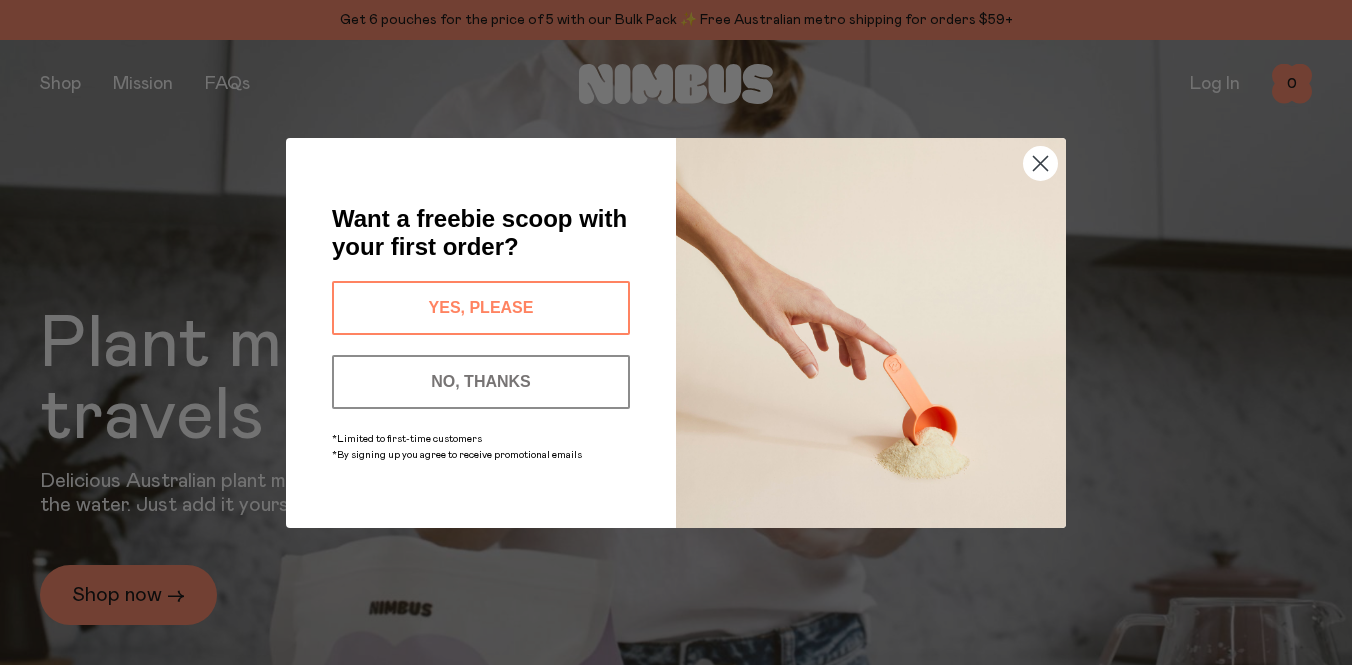 click 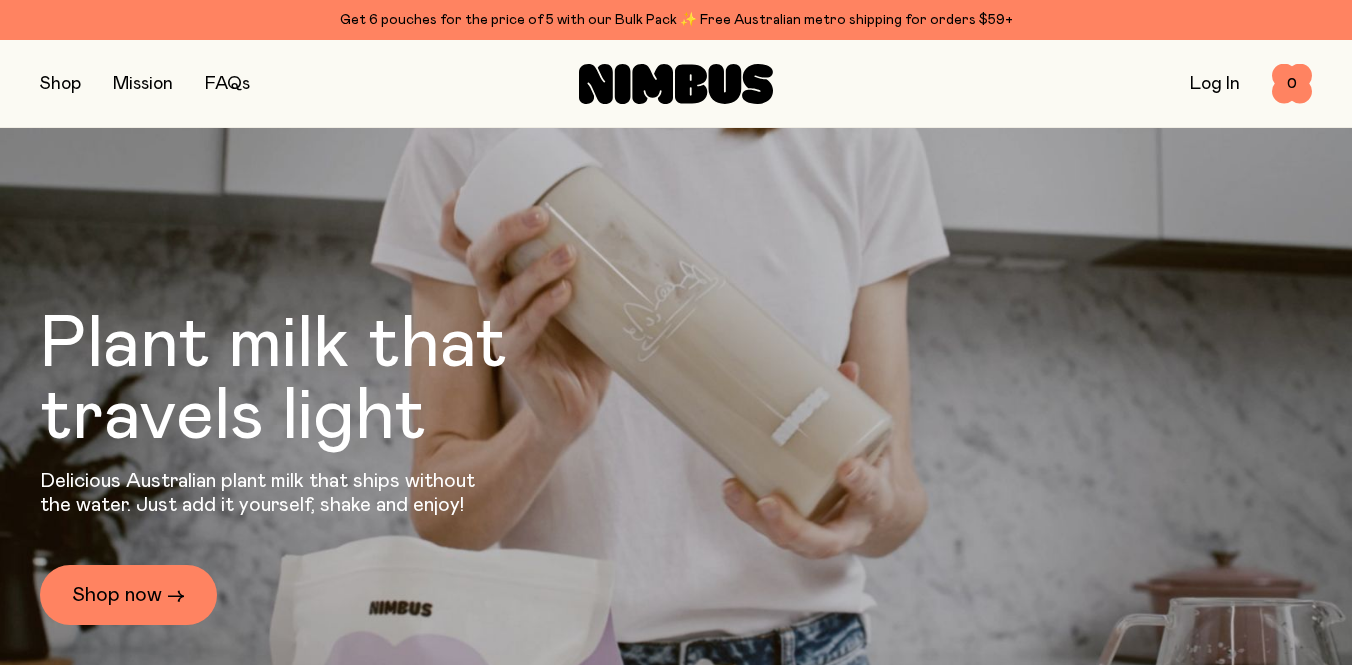 click at bounding box center (60, 84) 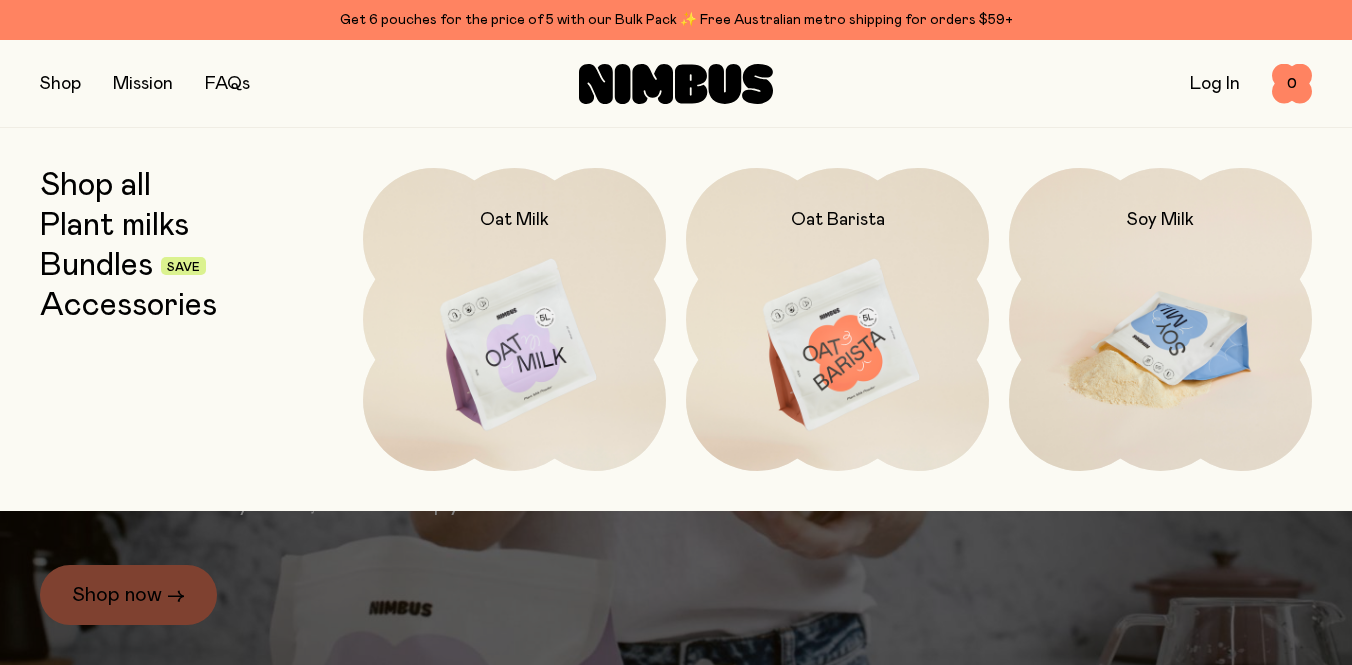 click at bounding box center [1160, 346] 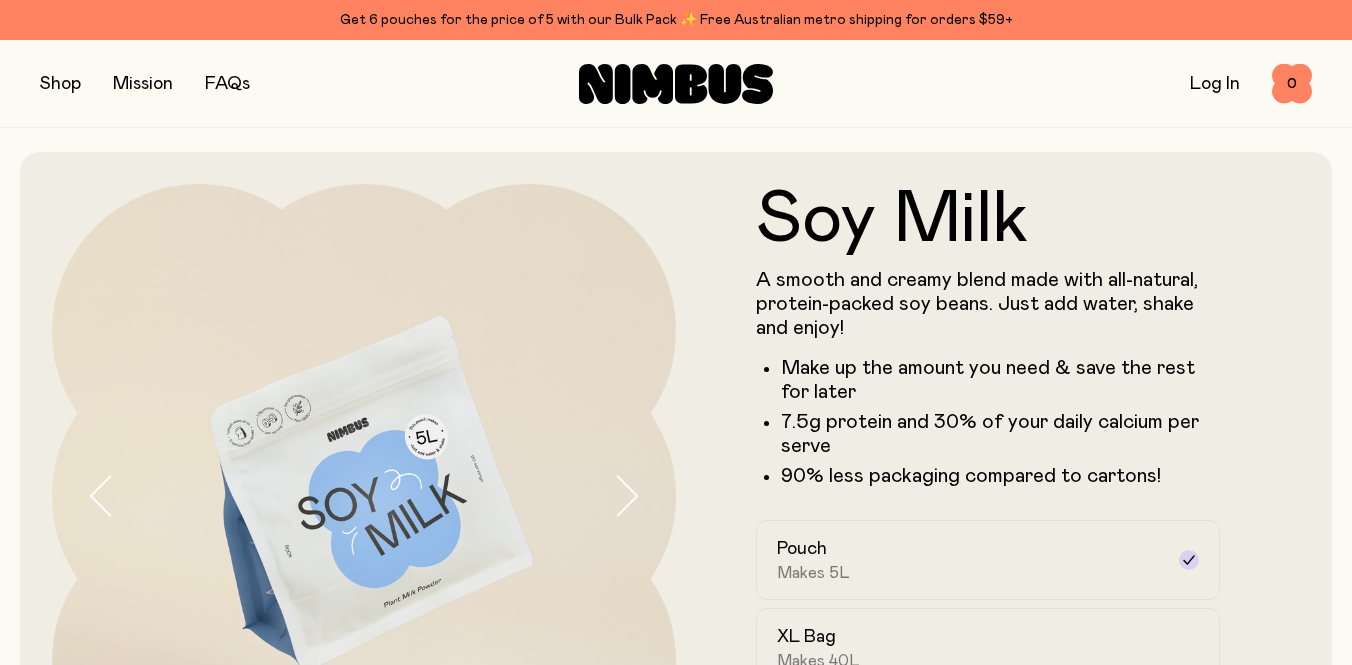 scroll, scrollTop: 0, scrollLeft: 0, axis: both 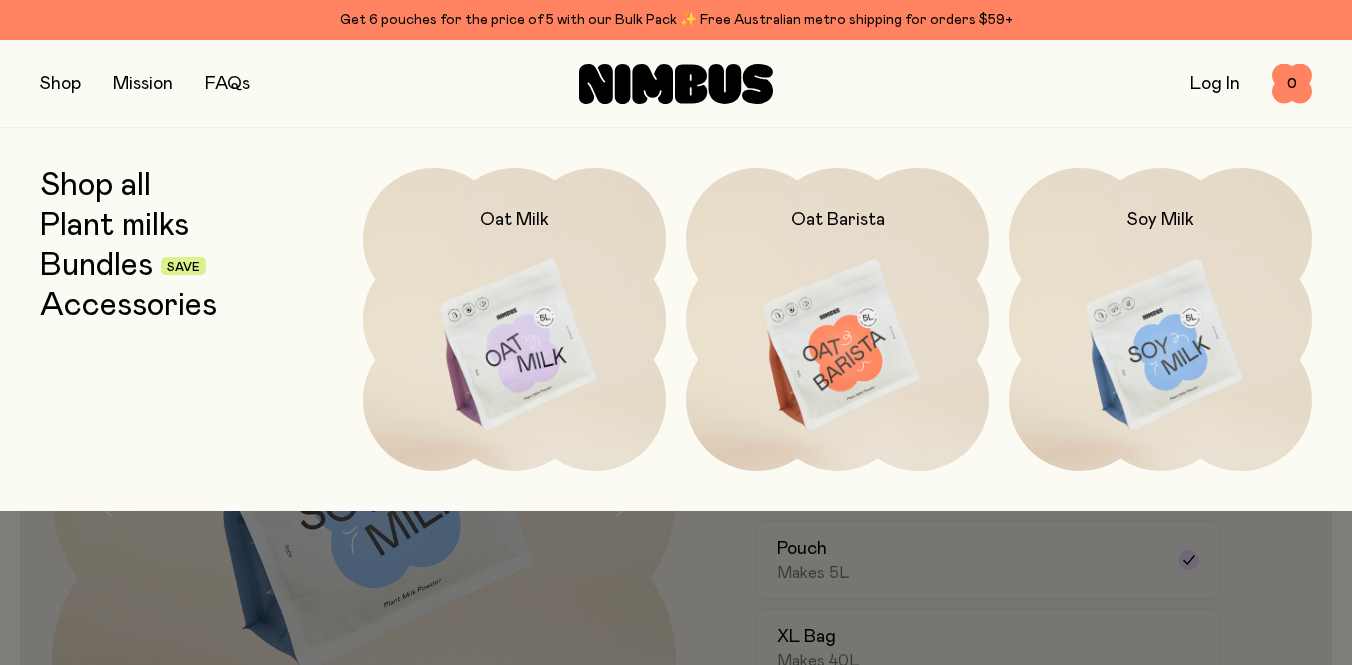 click on "Bundles" at bounding box center (96, 266) 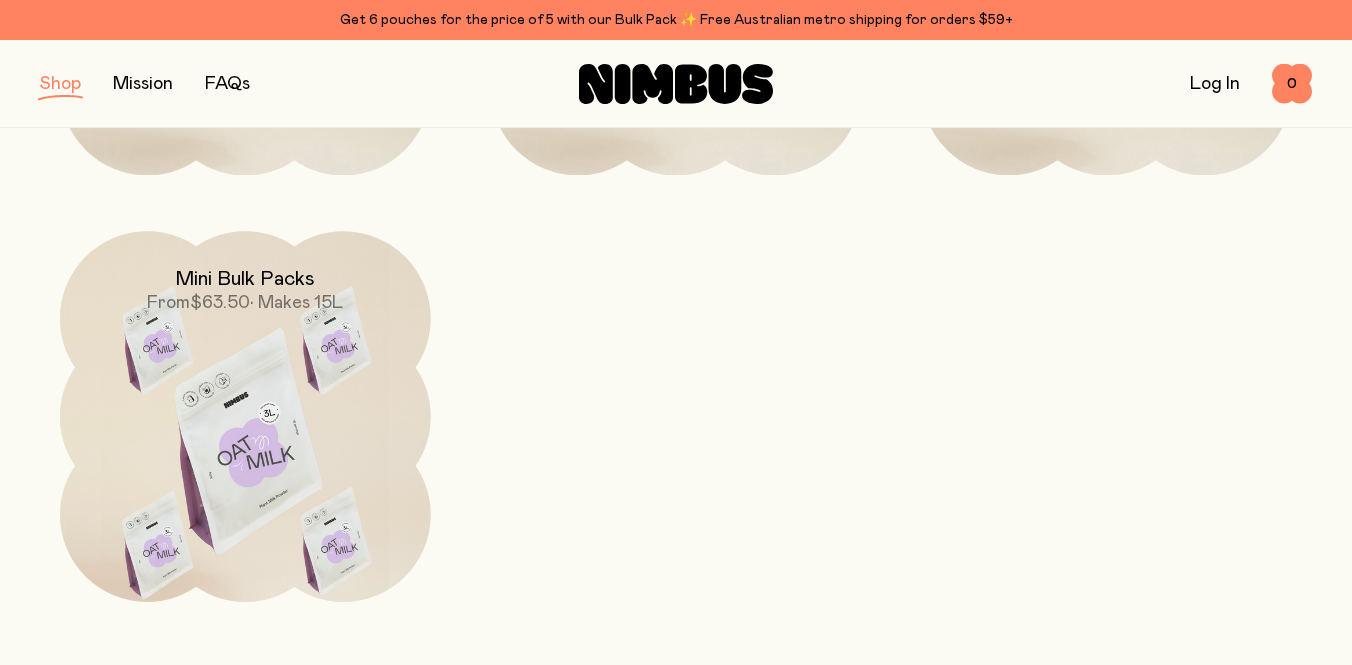 scroll, scrollTop: 1052, scrollLeft: 0, axis: vertical 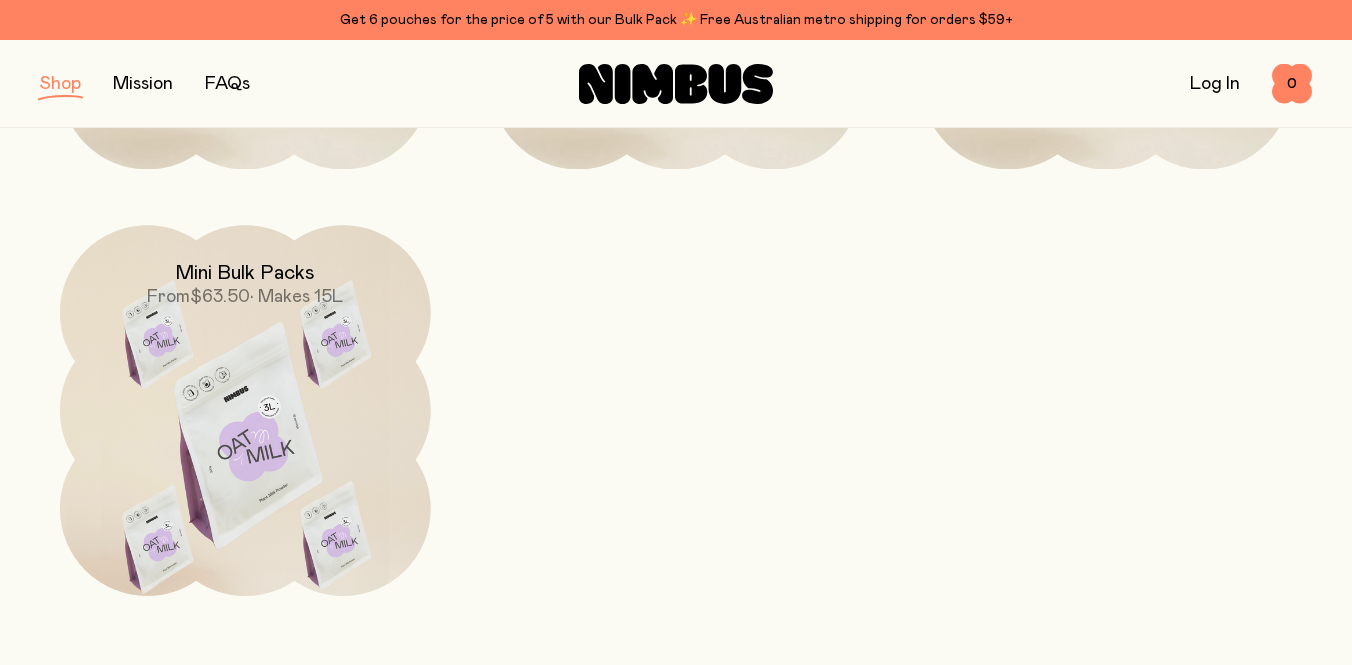 click at bounding box center (245, 443) 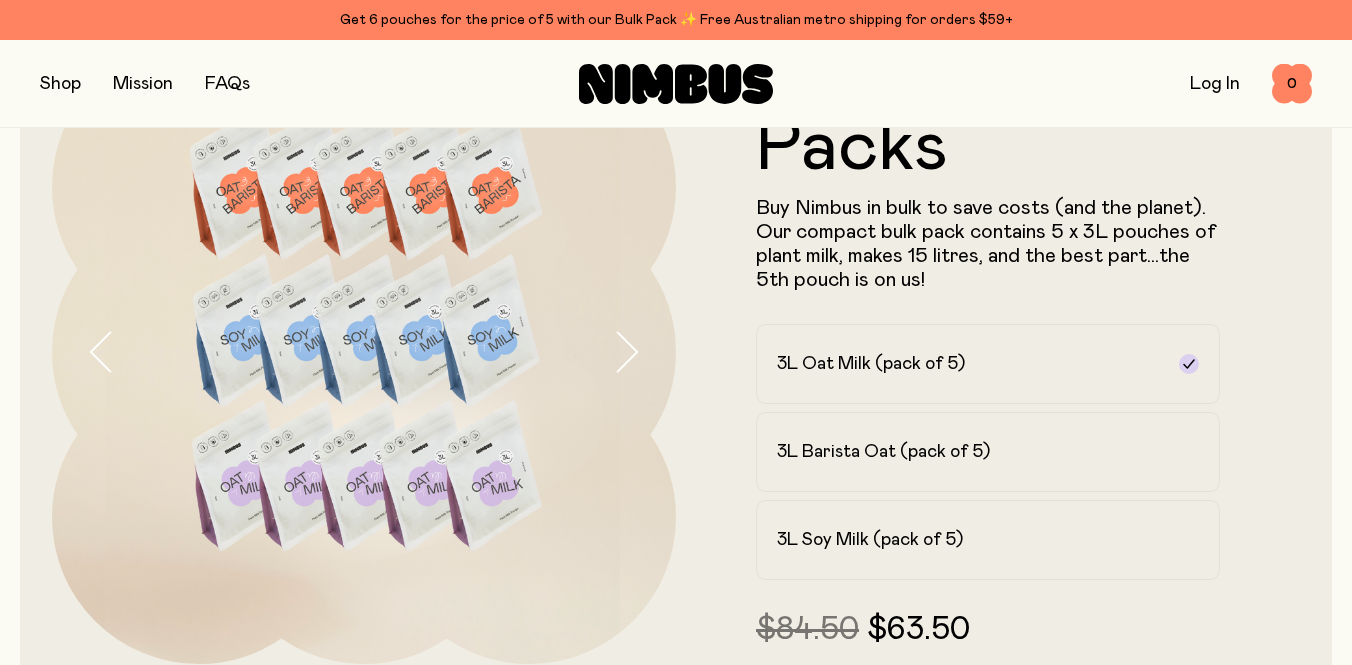 scroll, scrollTop: 159, scrollLeft: 0, axis: vertical 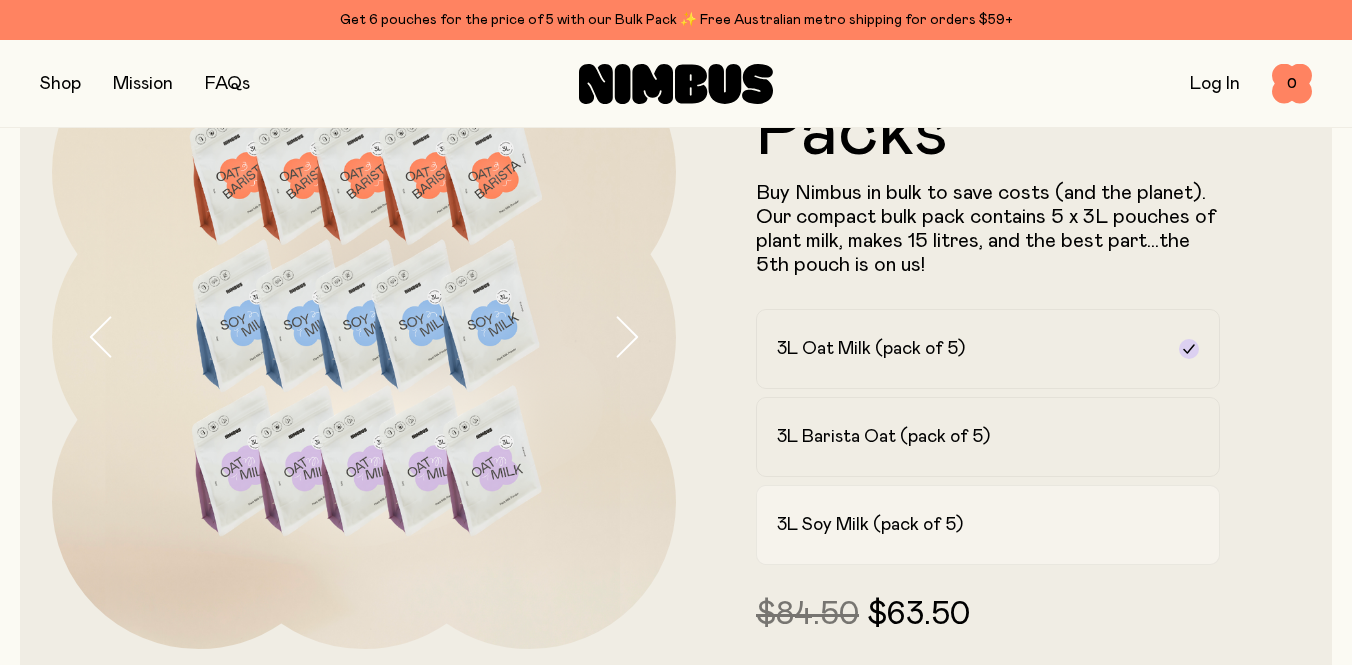 click on "3L Soy Milk (pack of 5)" at bounding box center (870, 525) 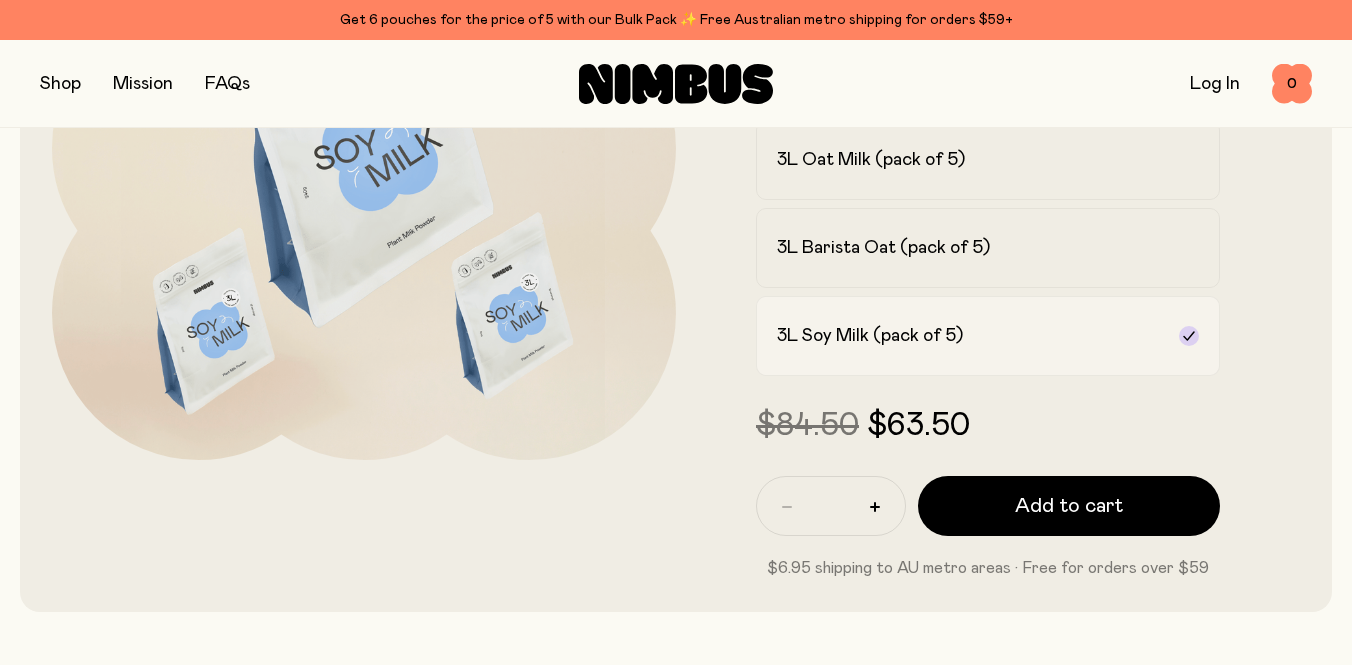 scroll, scrollTop: 366, scrollLeft: 0, axis: vertical 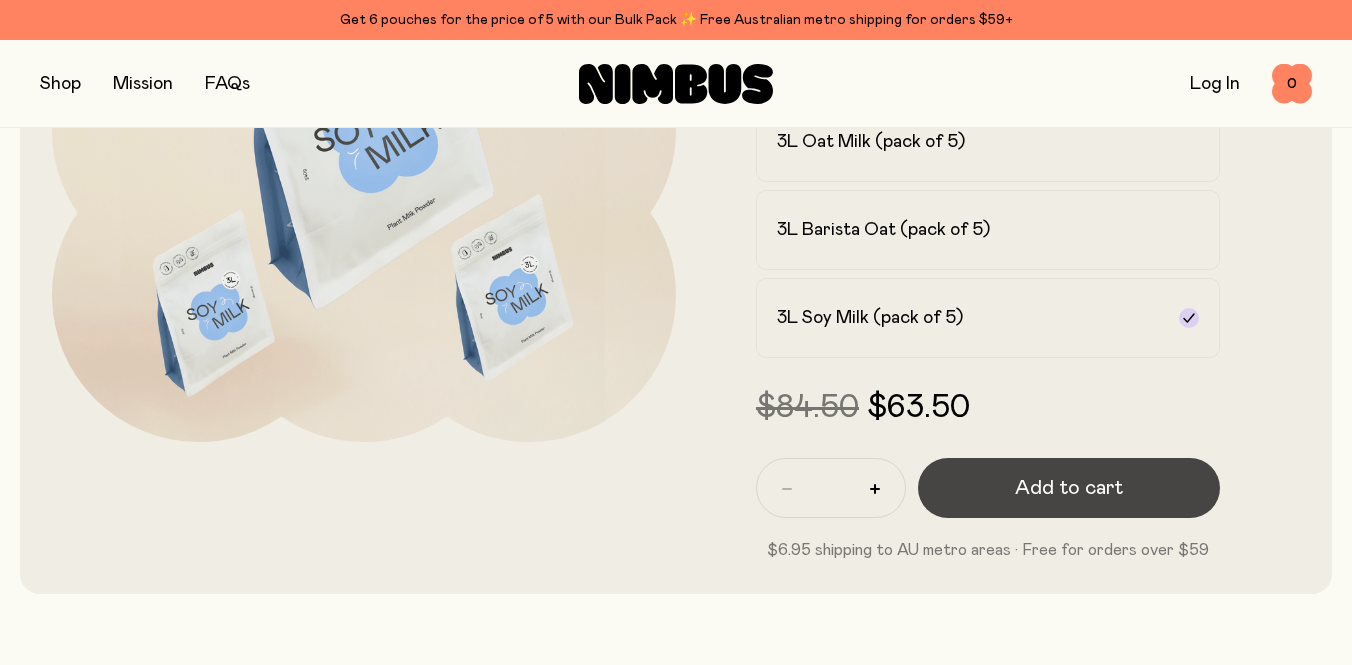 click on "Add to cart" at bounding box center (1069, 488) 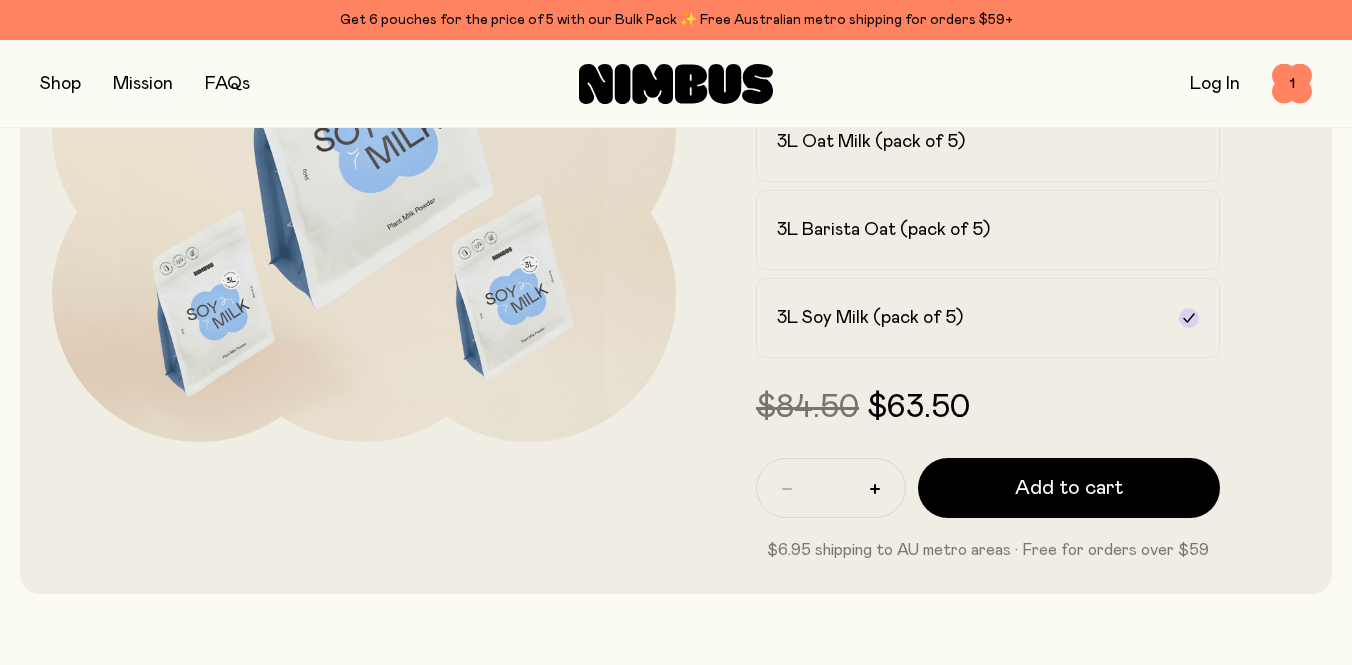 scroll, scrollTop: 0, scrollLeft: 0, axis: both 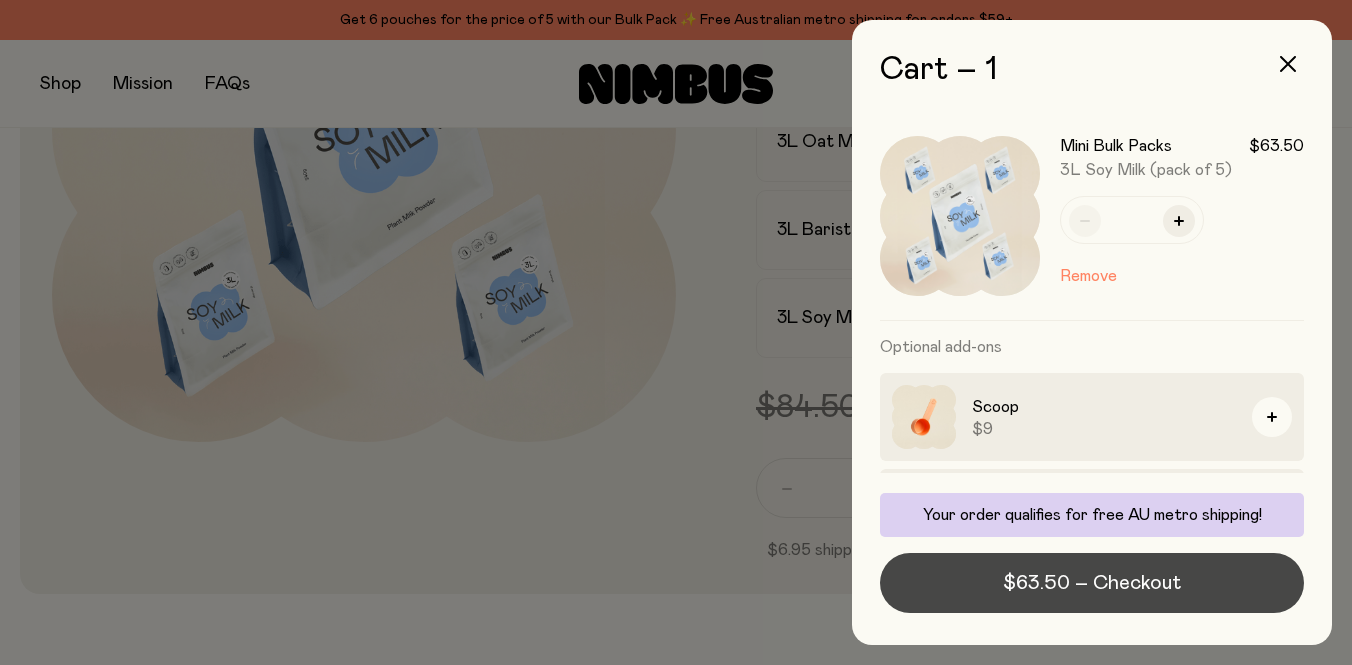 click on "$63.50 – Checkout" at bounding box center [1092, 583] 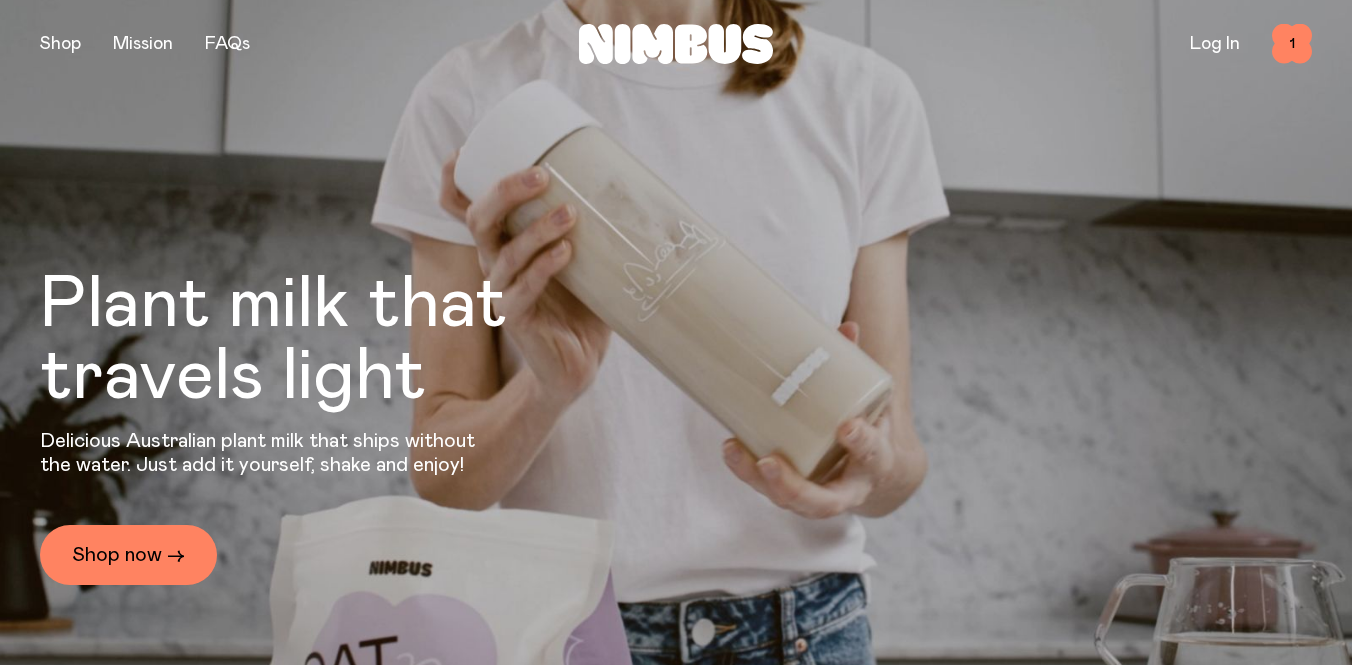 scroll, scrollTop: 0, scrollLeft: 0, axis: both 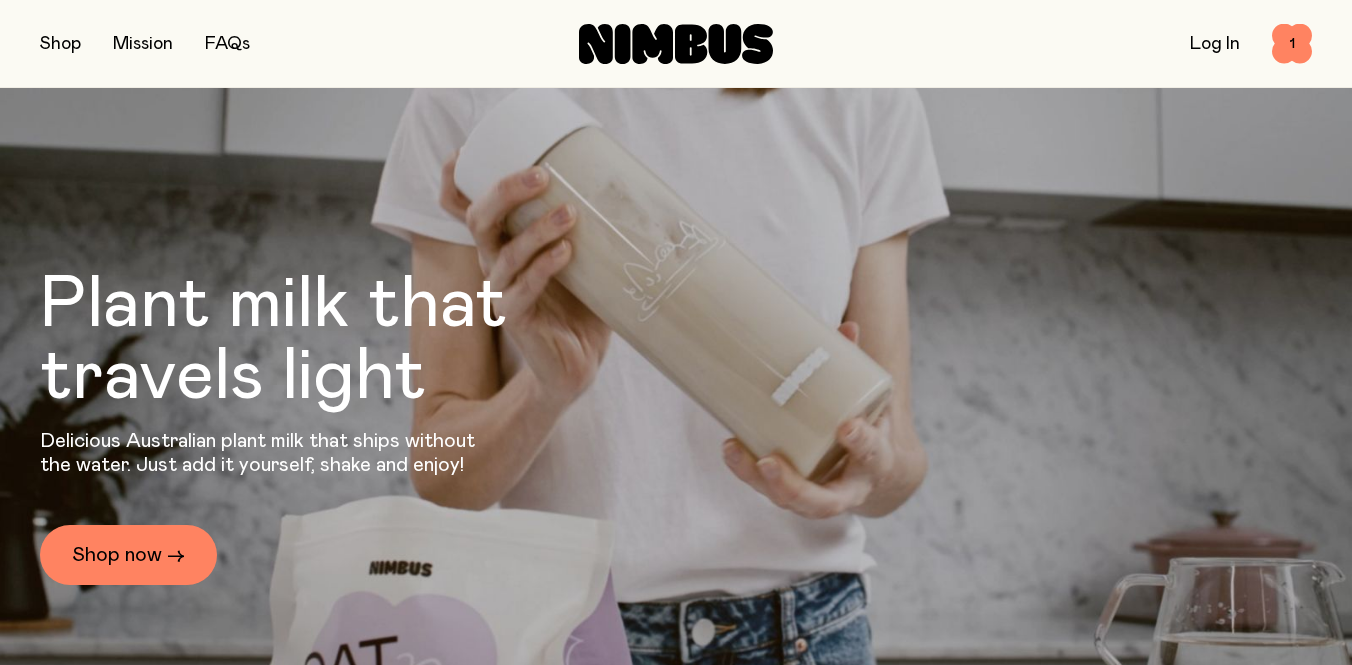 click on "Log In" at bounding box center [1215, 44] 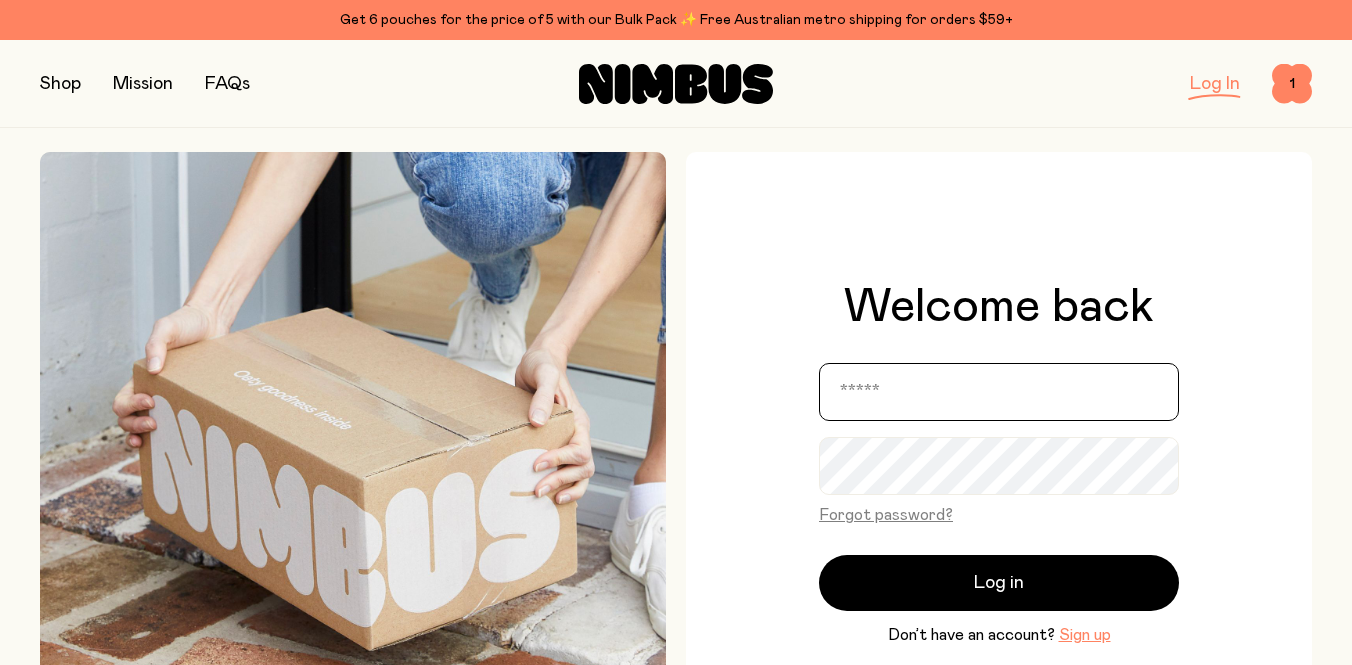 type on "**********" 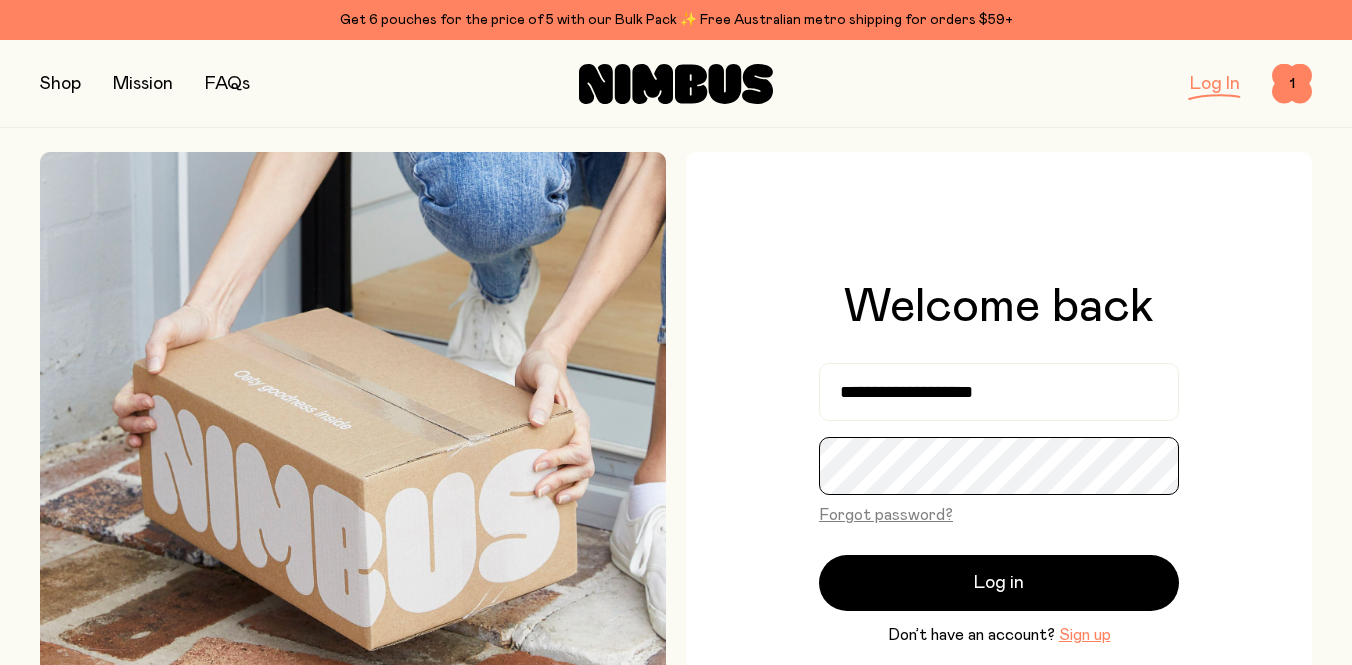 click on "Log in" at bounding box center [999, 583] 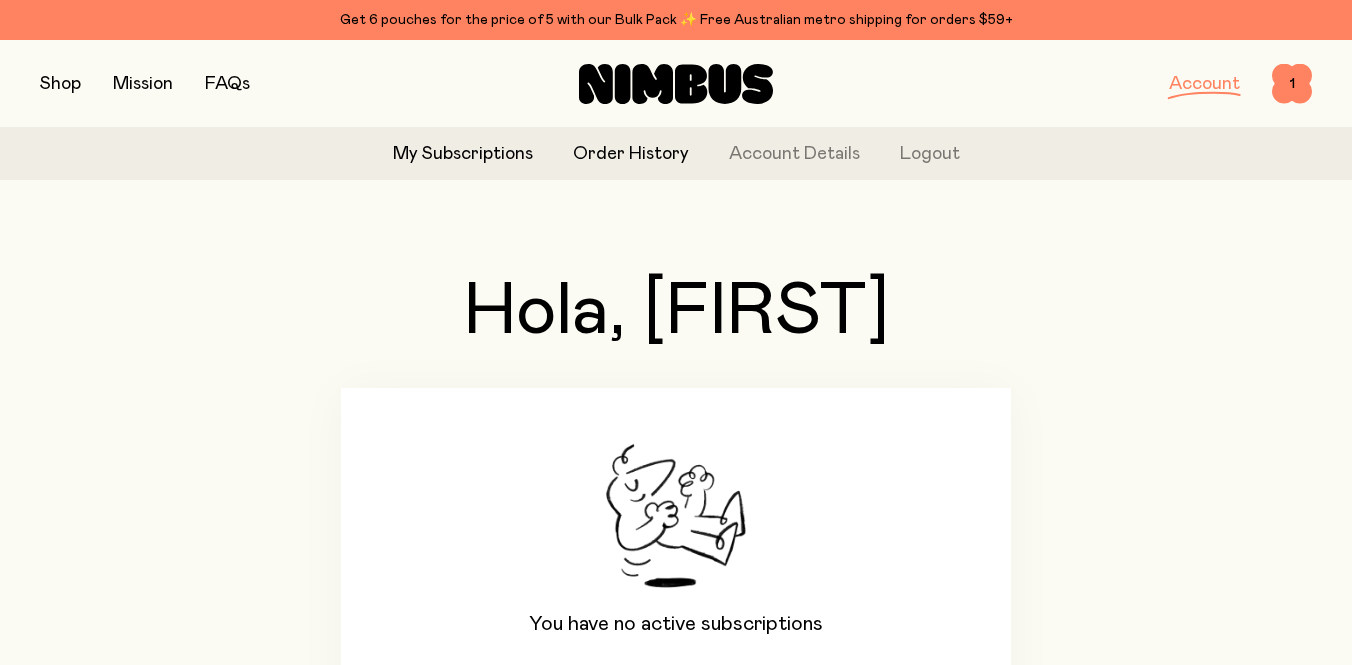 click on "Order History" 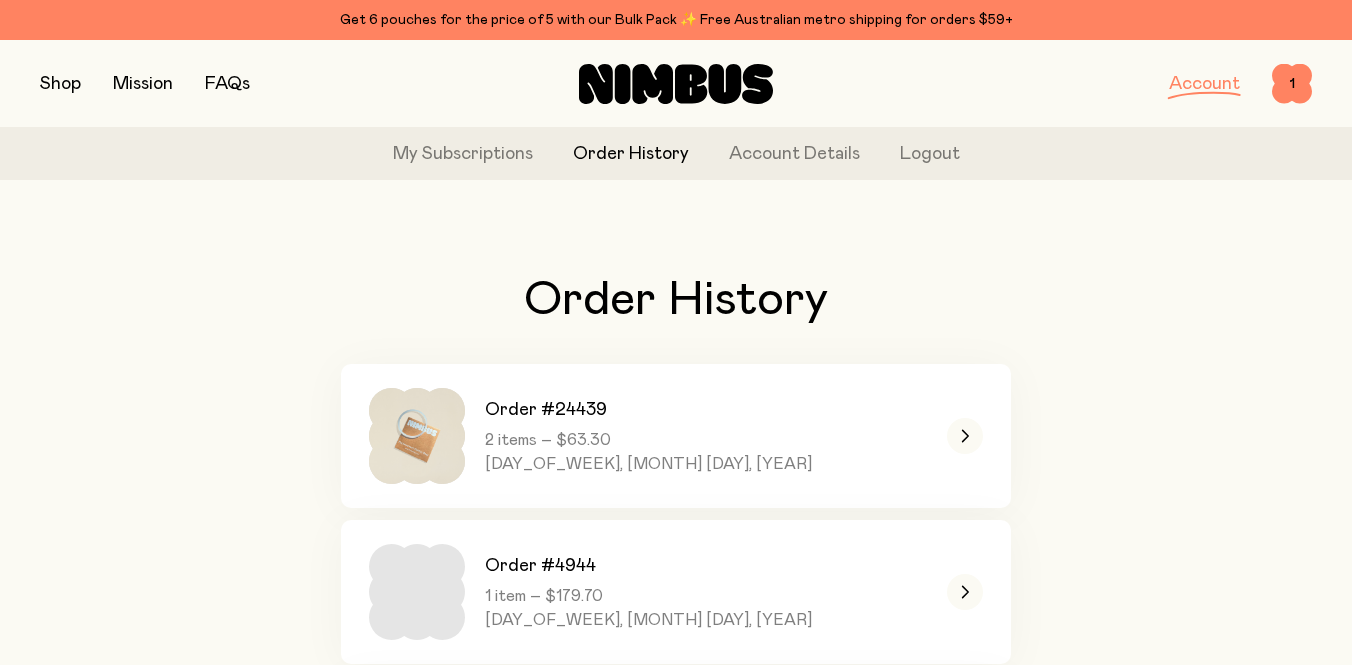 scroll, scrollTop: 0, scrollLeft: 0, axis: both 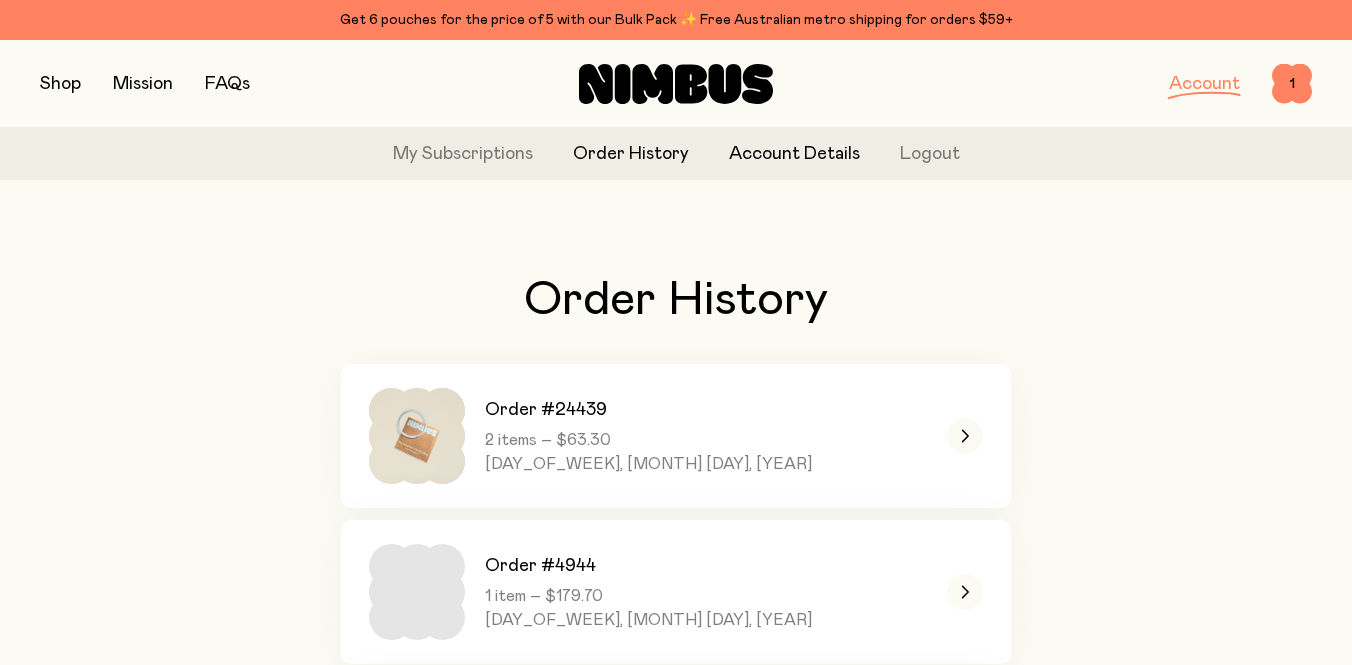 click on "Account Details" 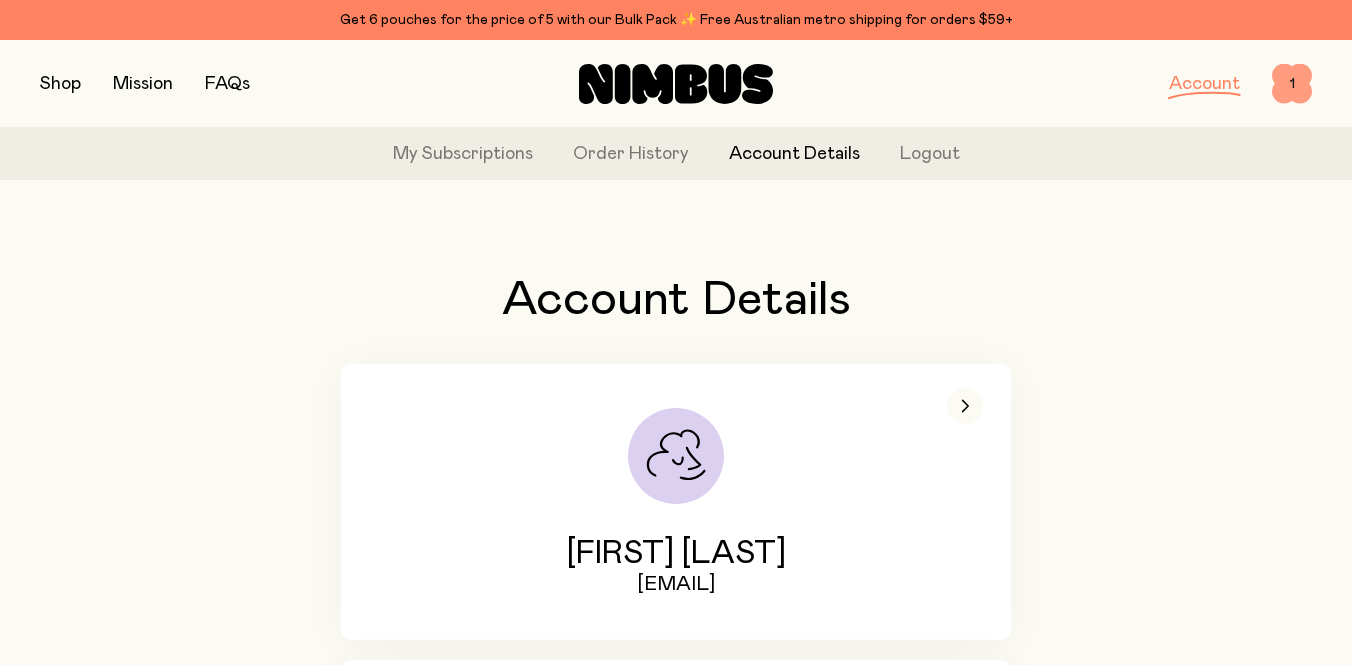 scroll, scrollTop: 0, scrollLeft: 0, axis: both 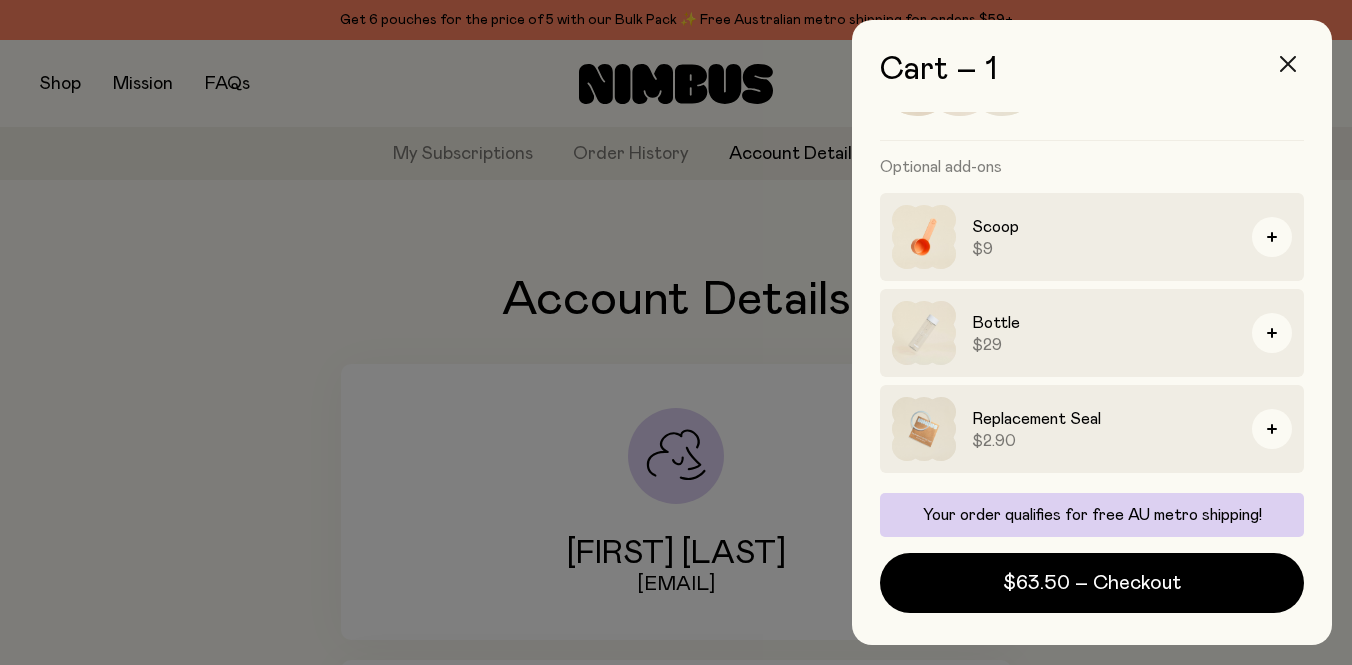 click 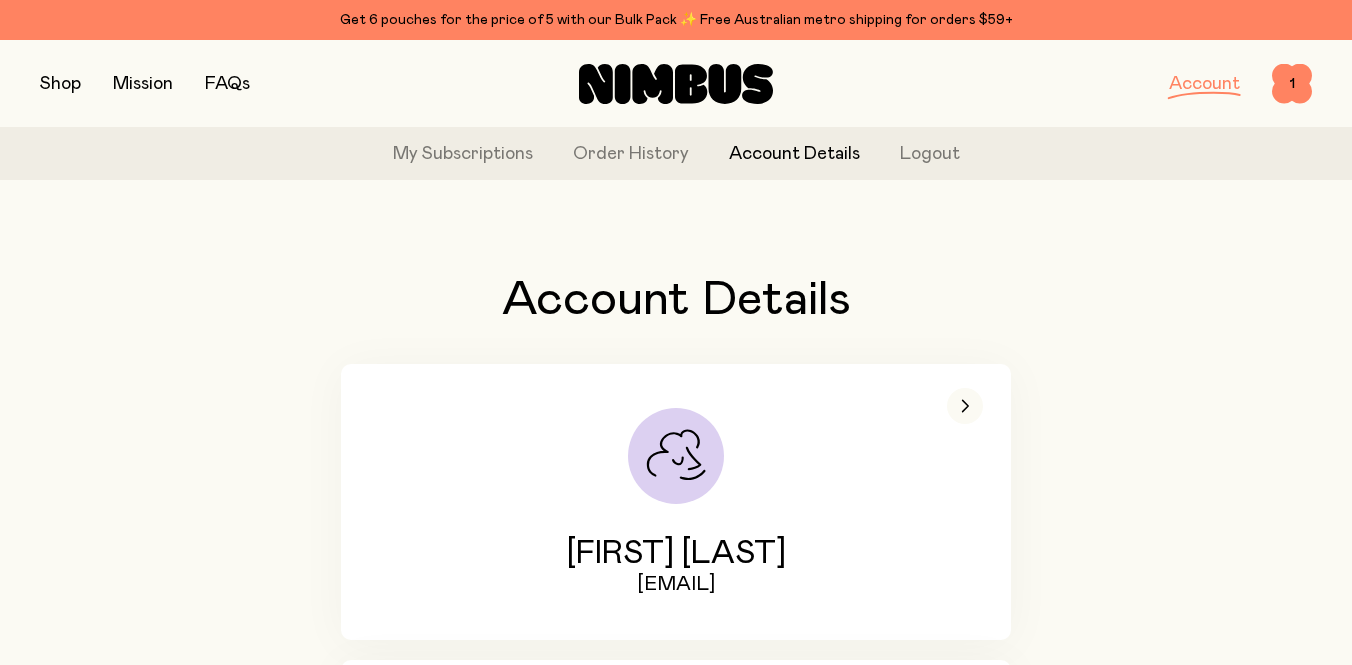 scroll, scrollTop: 0, scrollLeft: 0, axis: both 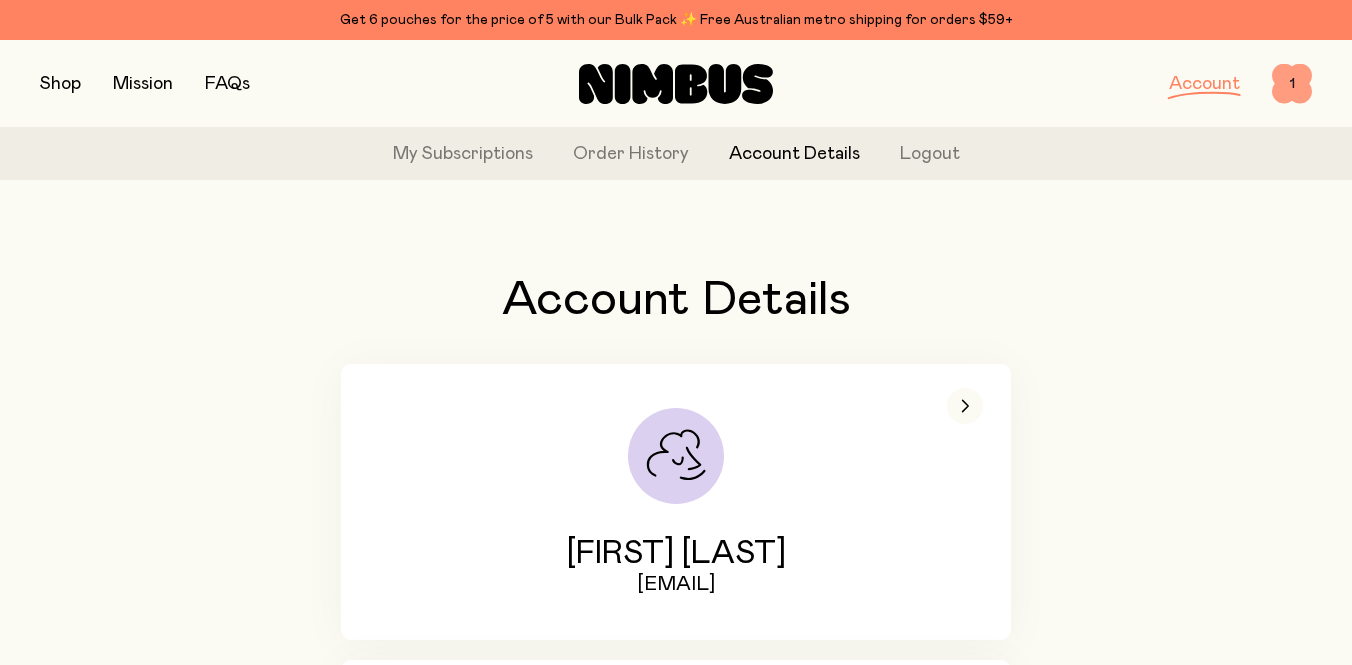 click on "1" at bounding box center (1292, 84) 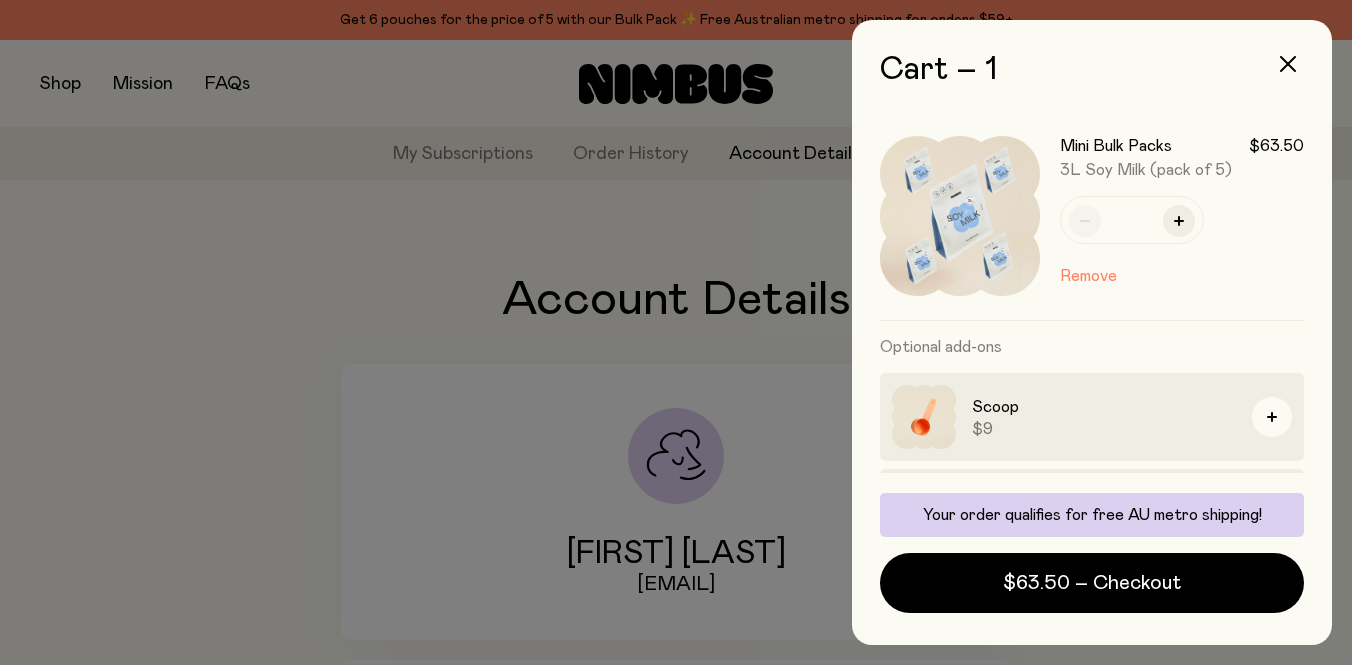 click at bounding box center (676, 332) 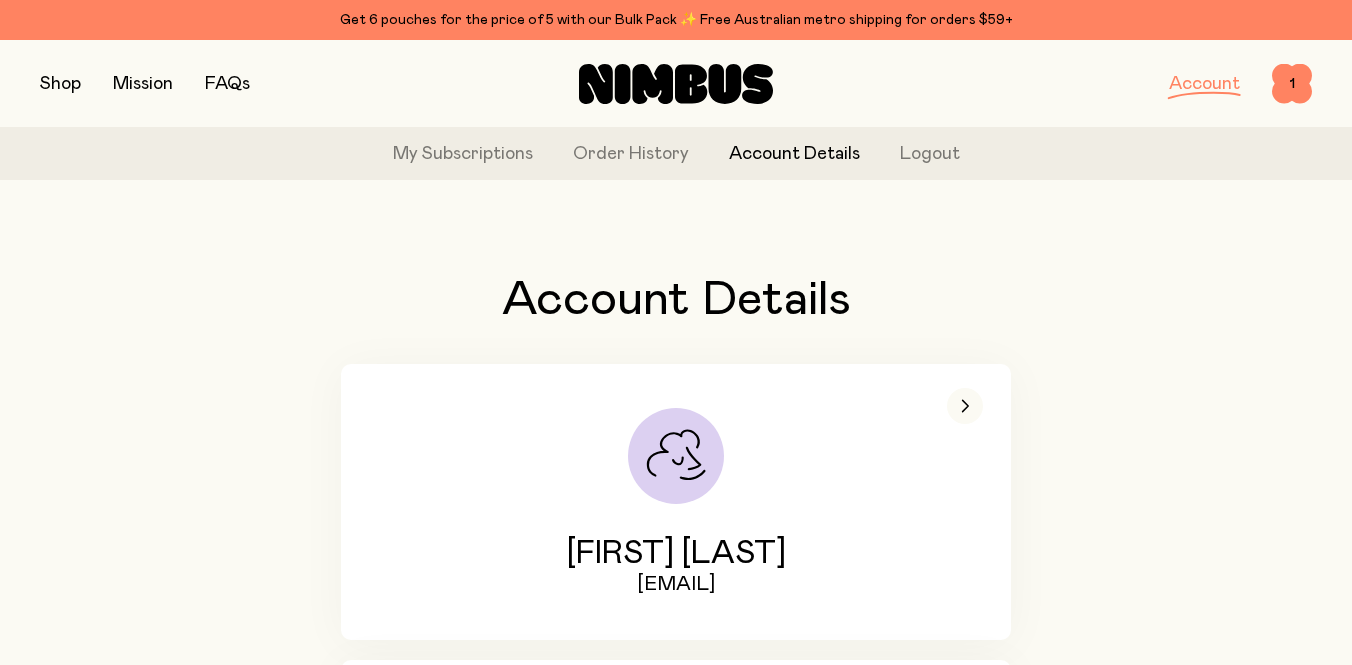 click at bounding box center (60, 84) 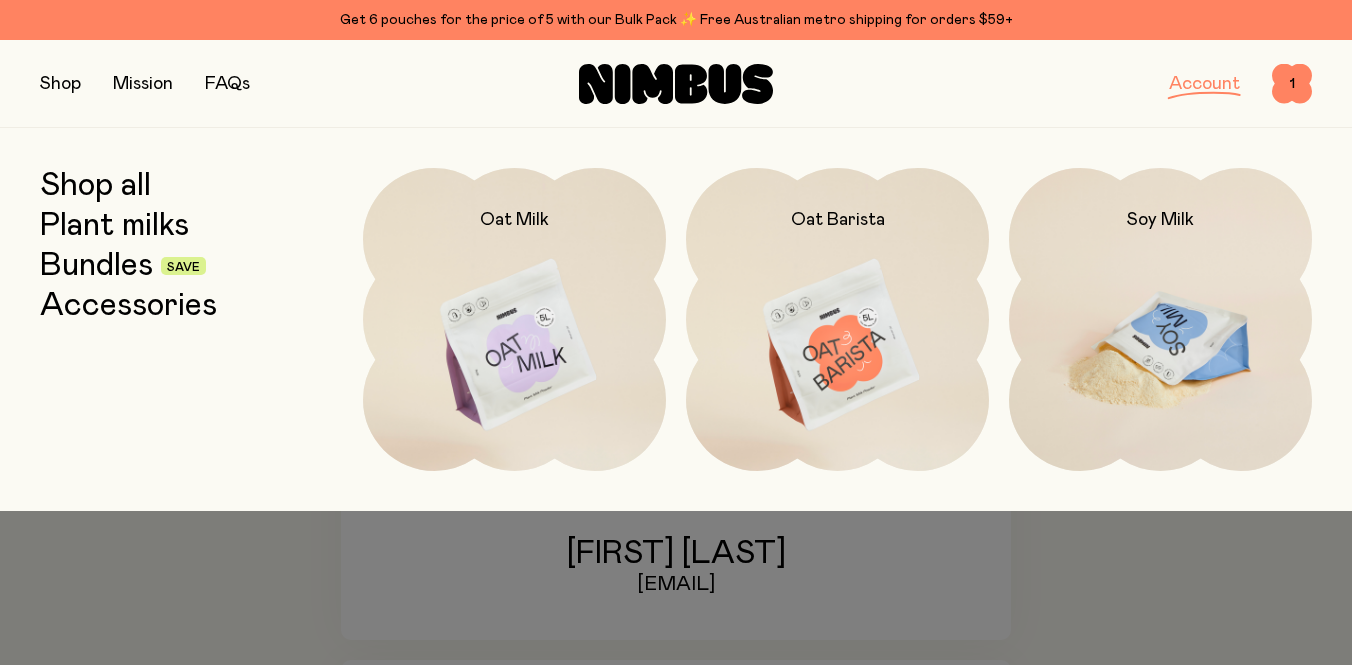 click at bounding box center [1160, 346] 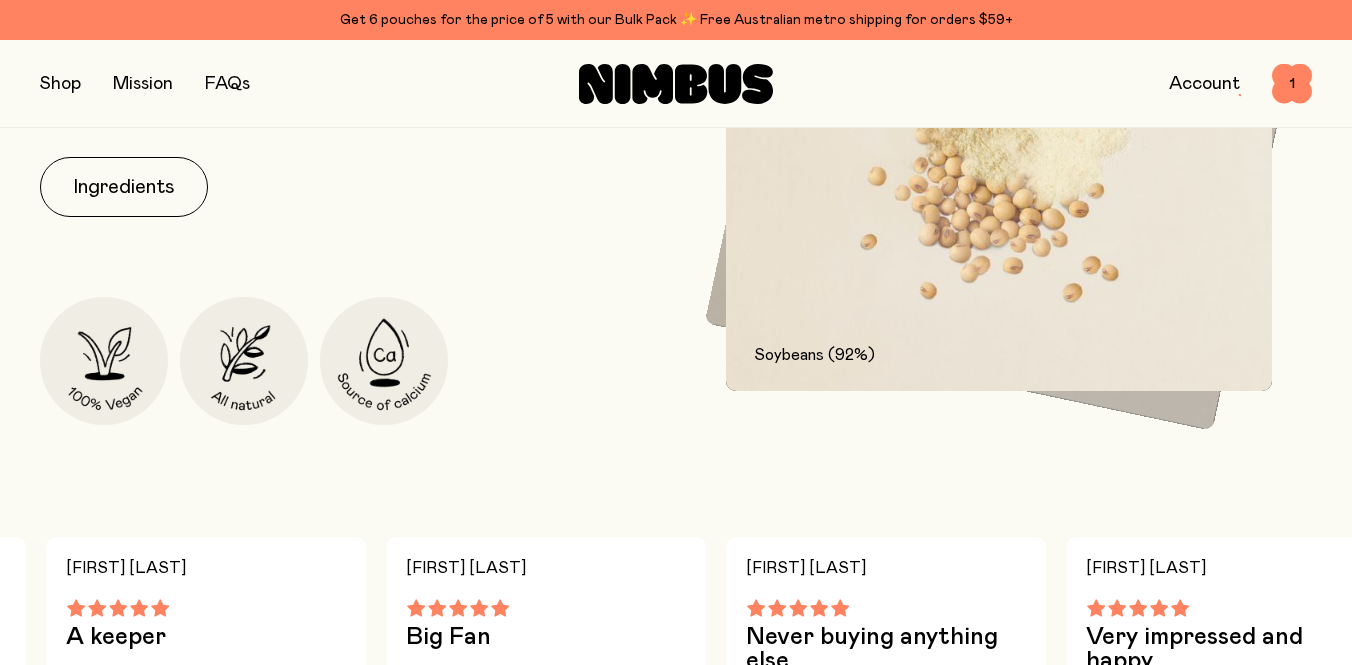 scroll, scrollTop: 170, scrollLeft: 0, axis: vertical 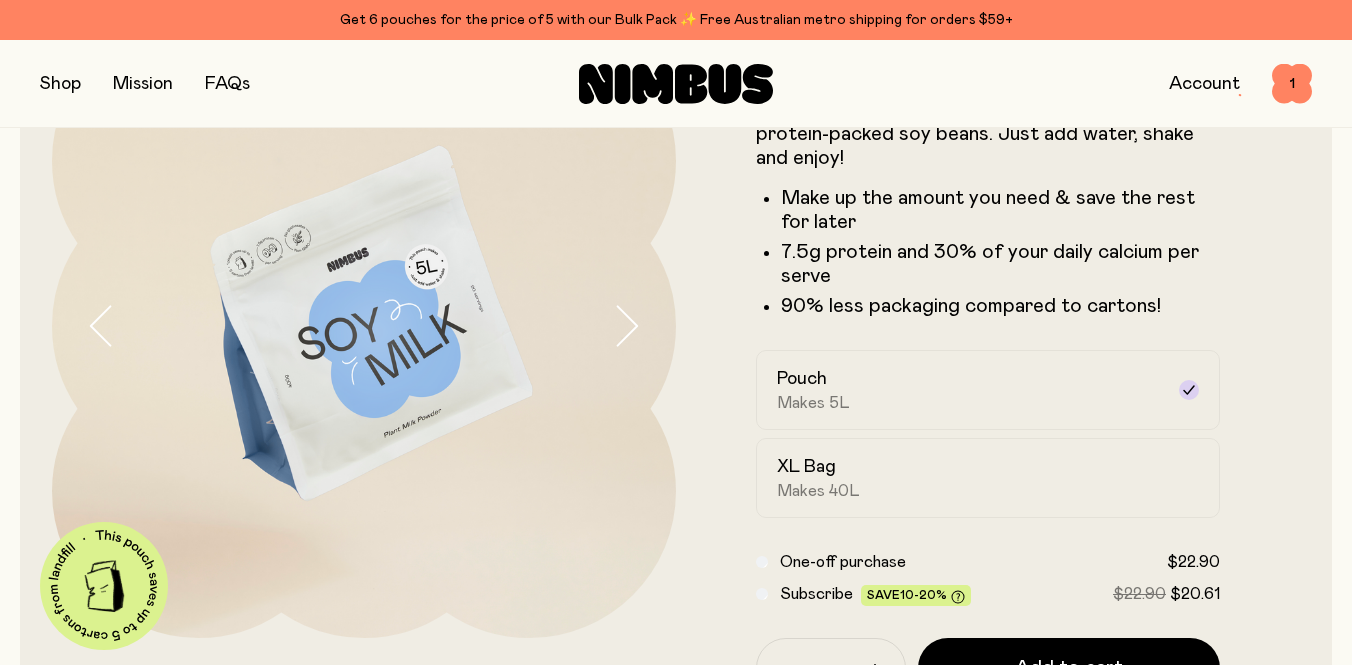click at bounding box center [364, 326] 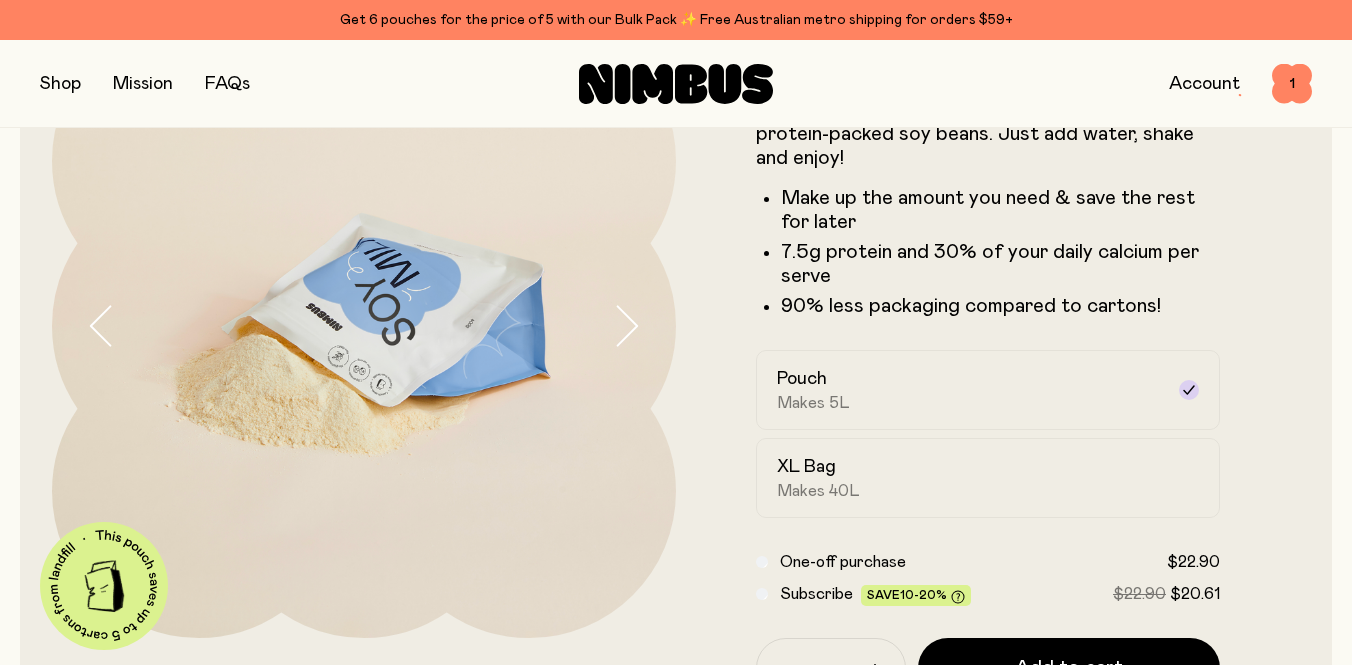 click 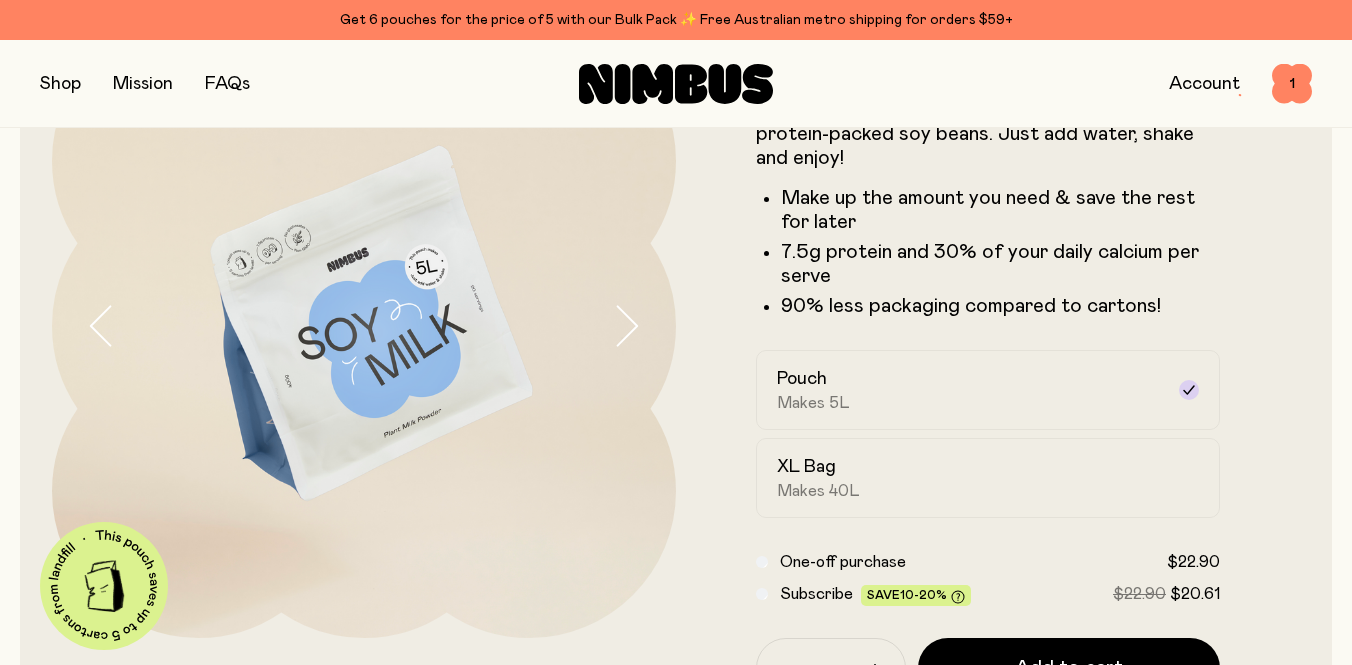 click 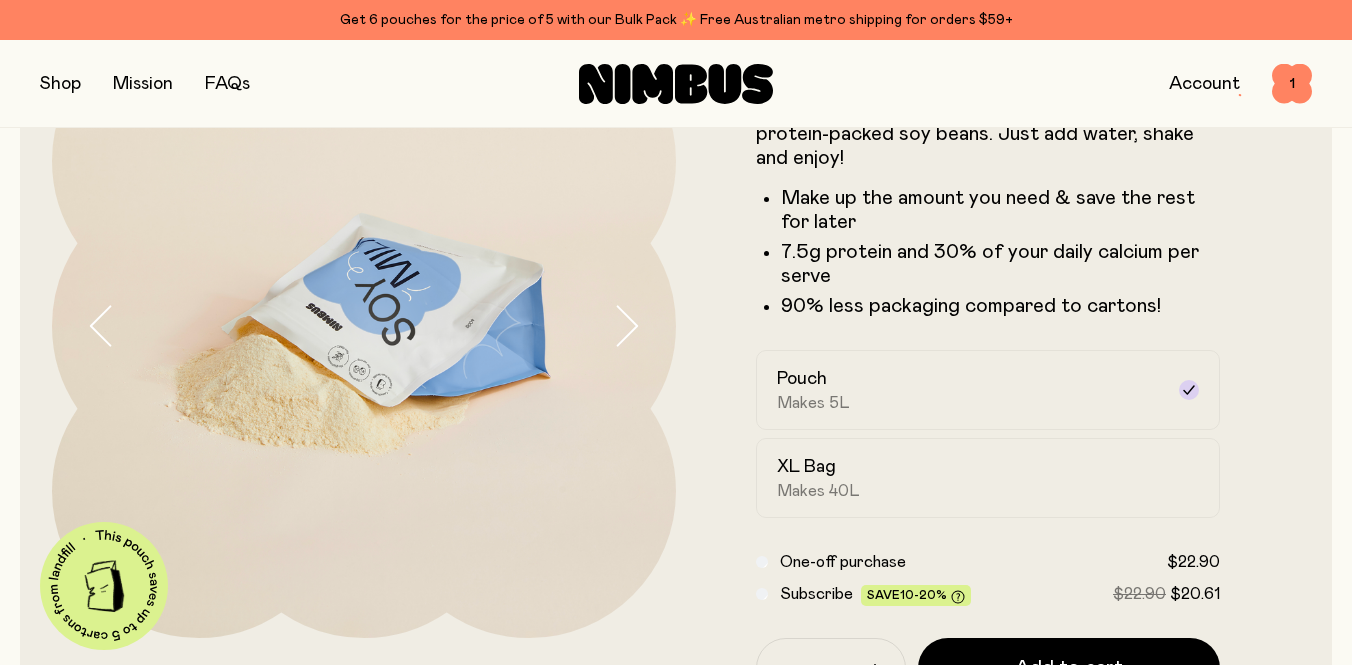 click 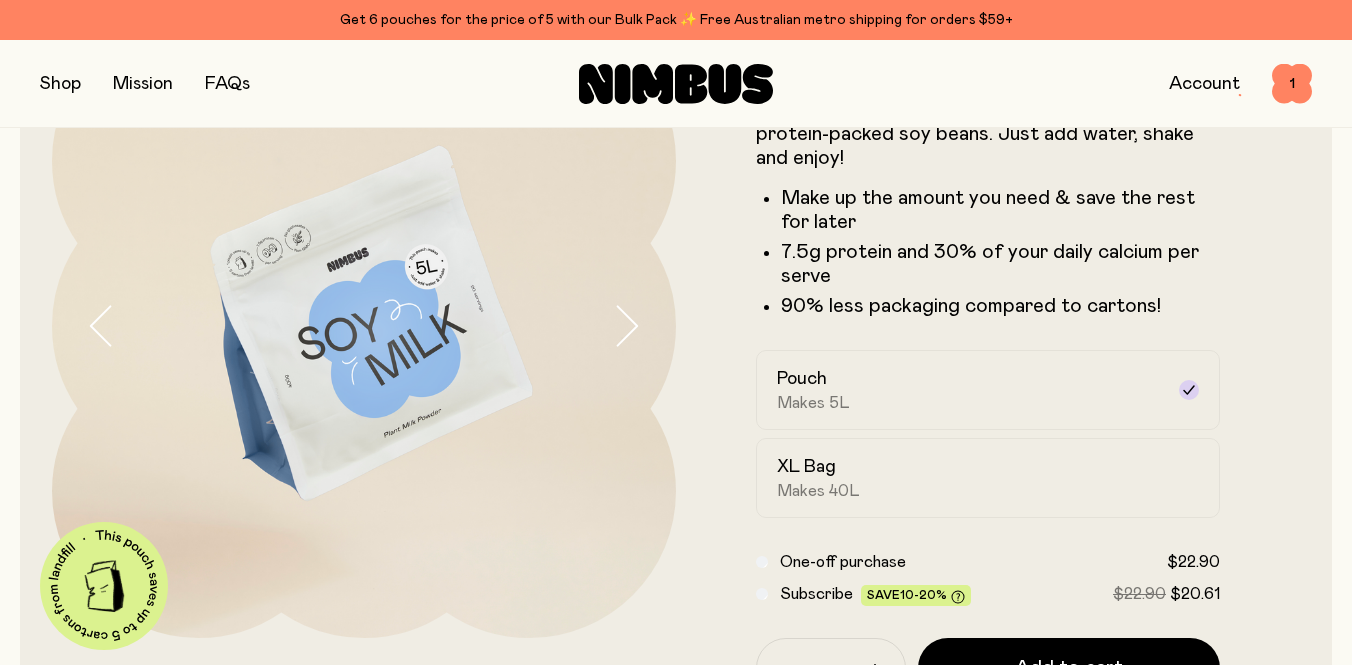click 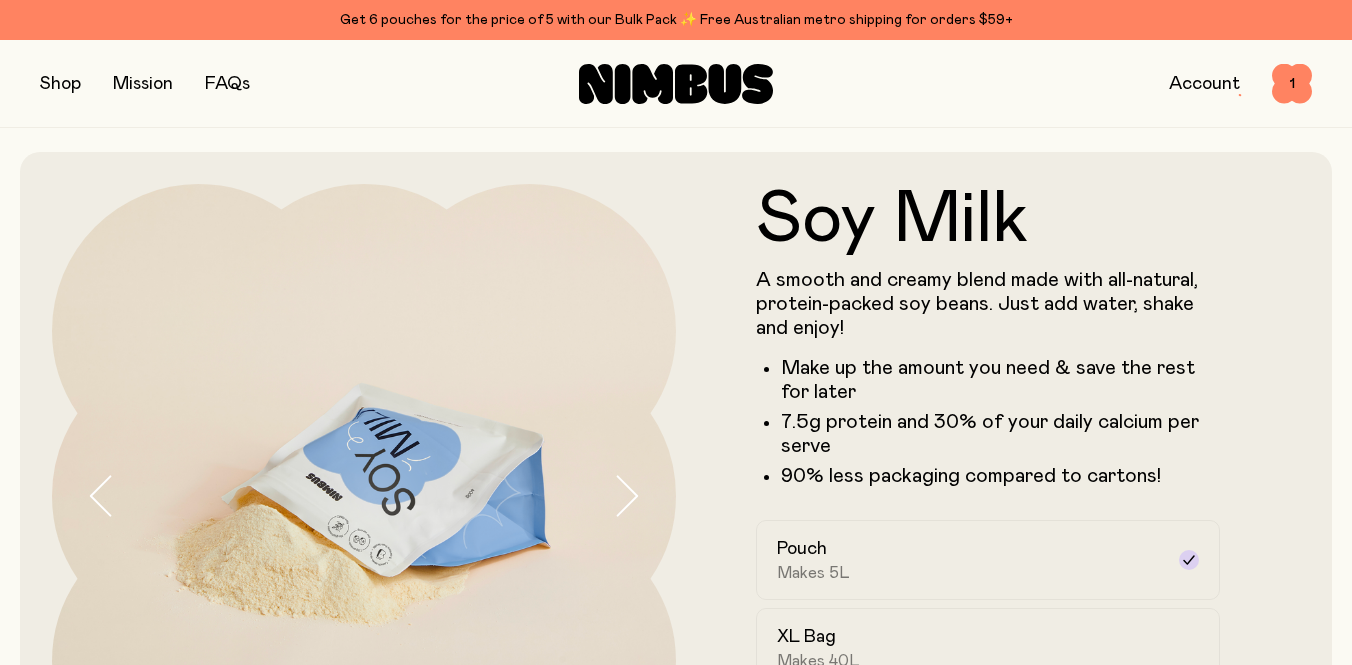 scroll, scrollTop: 0, scrollLeft: 0, axis: both 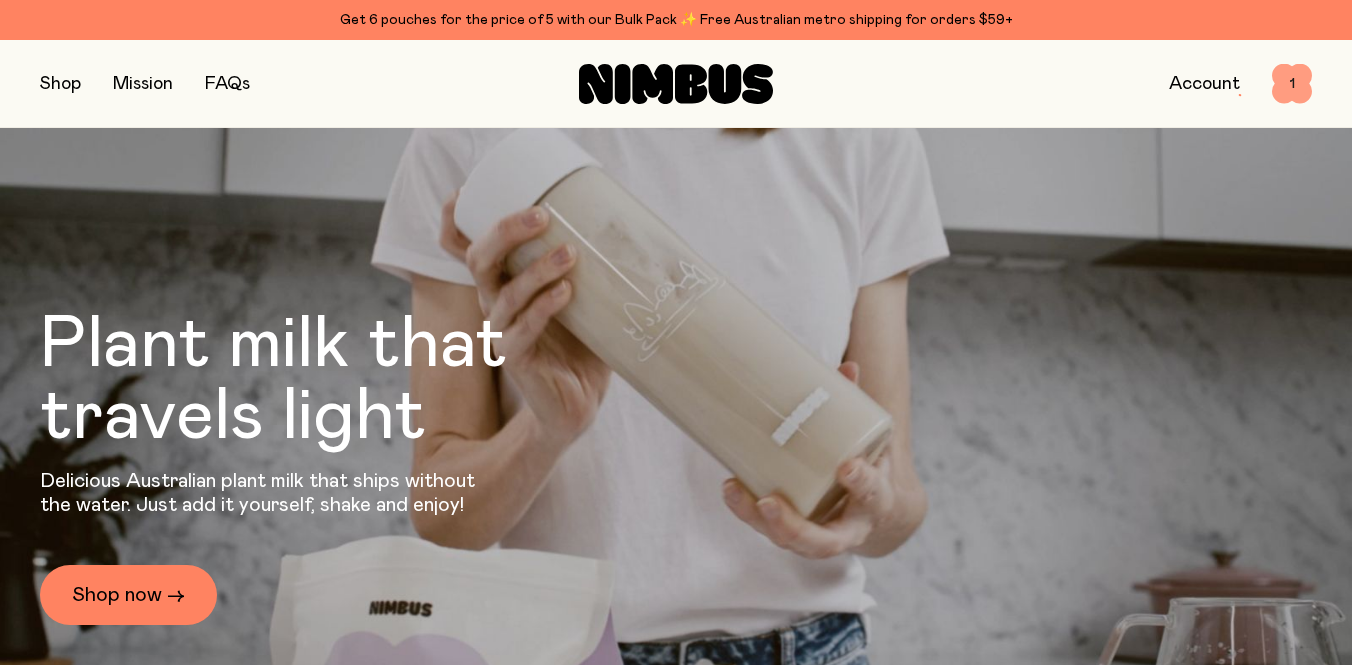 click on "1" at bounding box center (1292, 84) 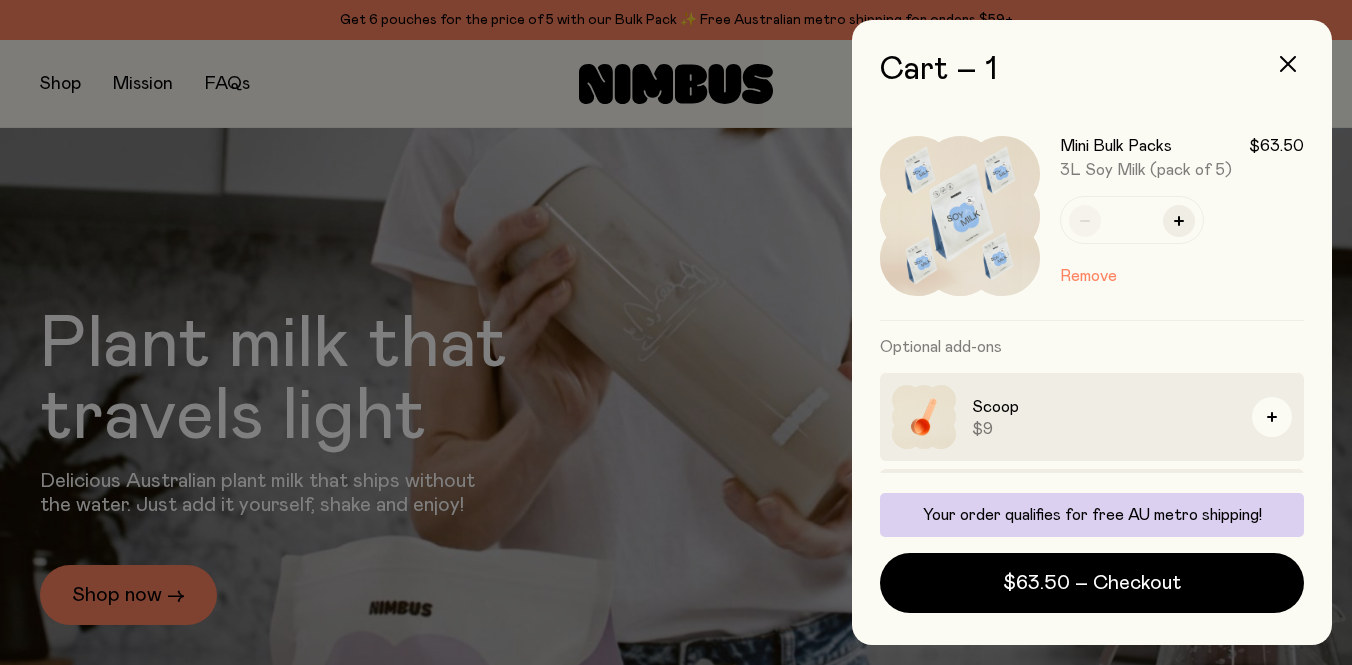 scroll, scrollTop: 0, scrollLeft: 0, axis: both 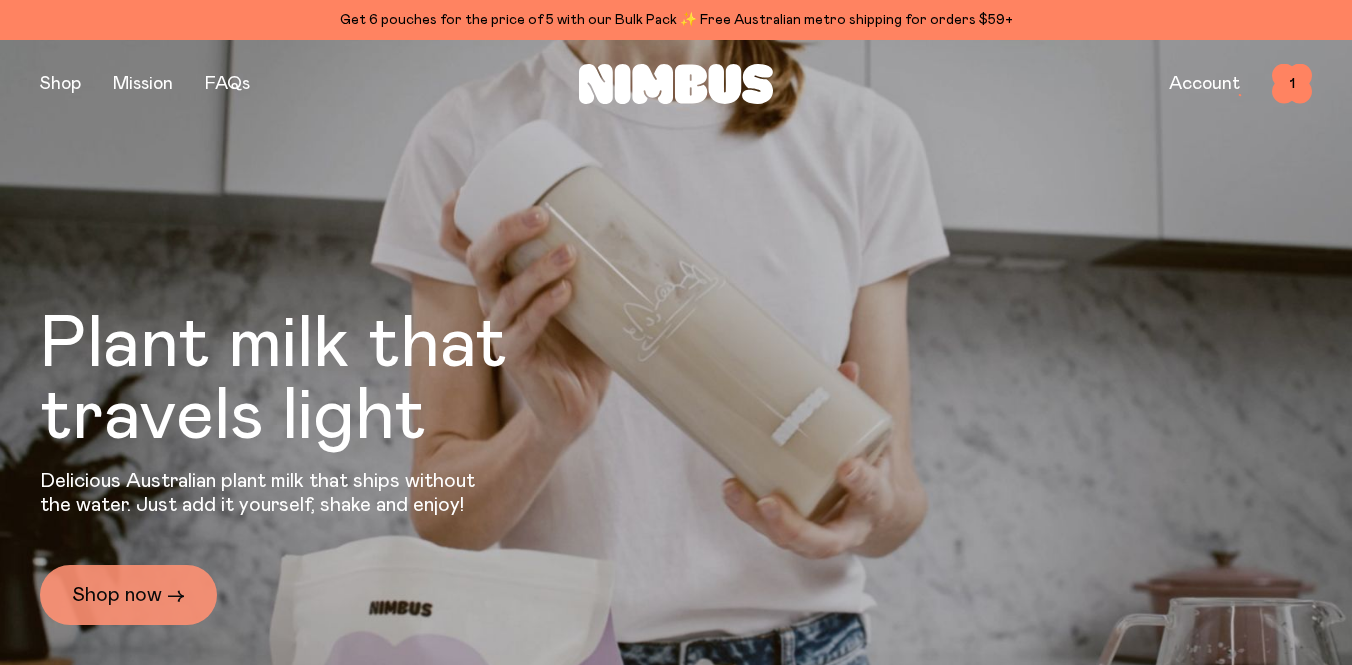click on "Shop now →" at bounding box center [128, 595] 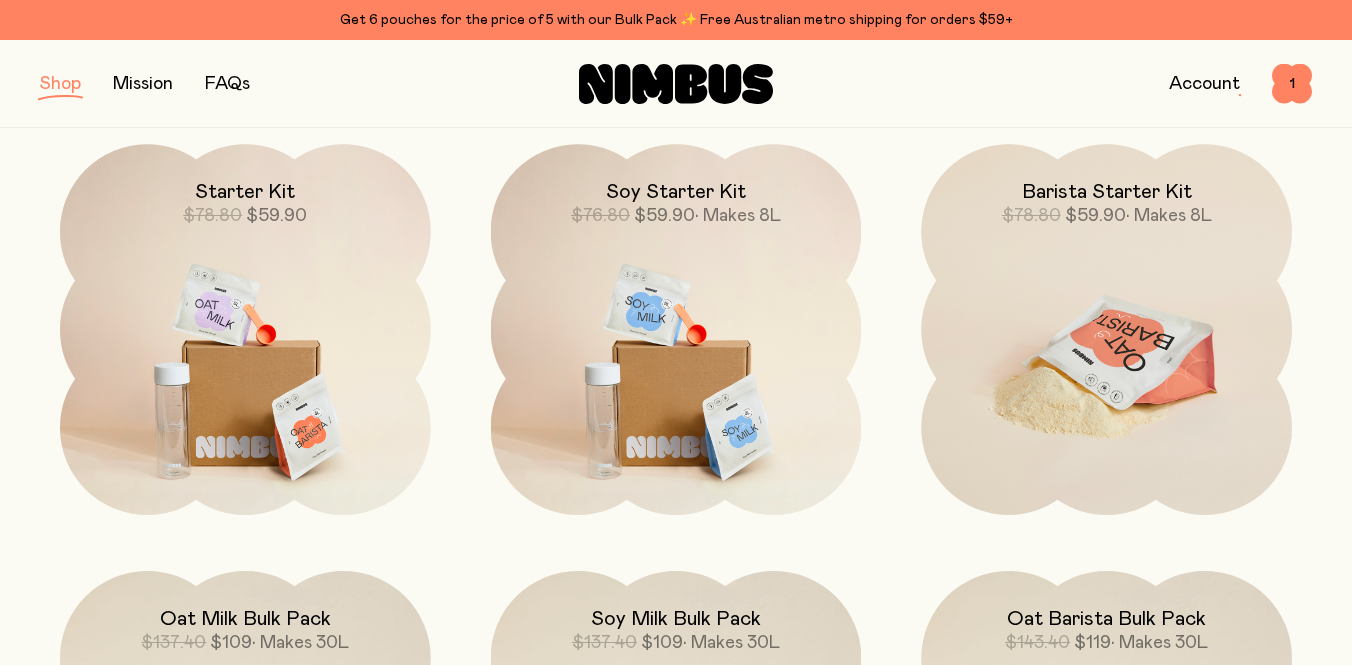 scroll, scrollTop: 1372, scrollLeft: 0, axis: vertical 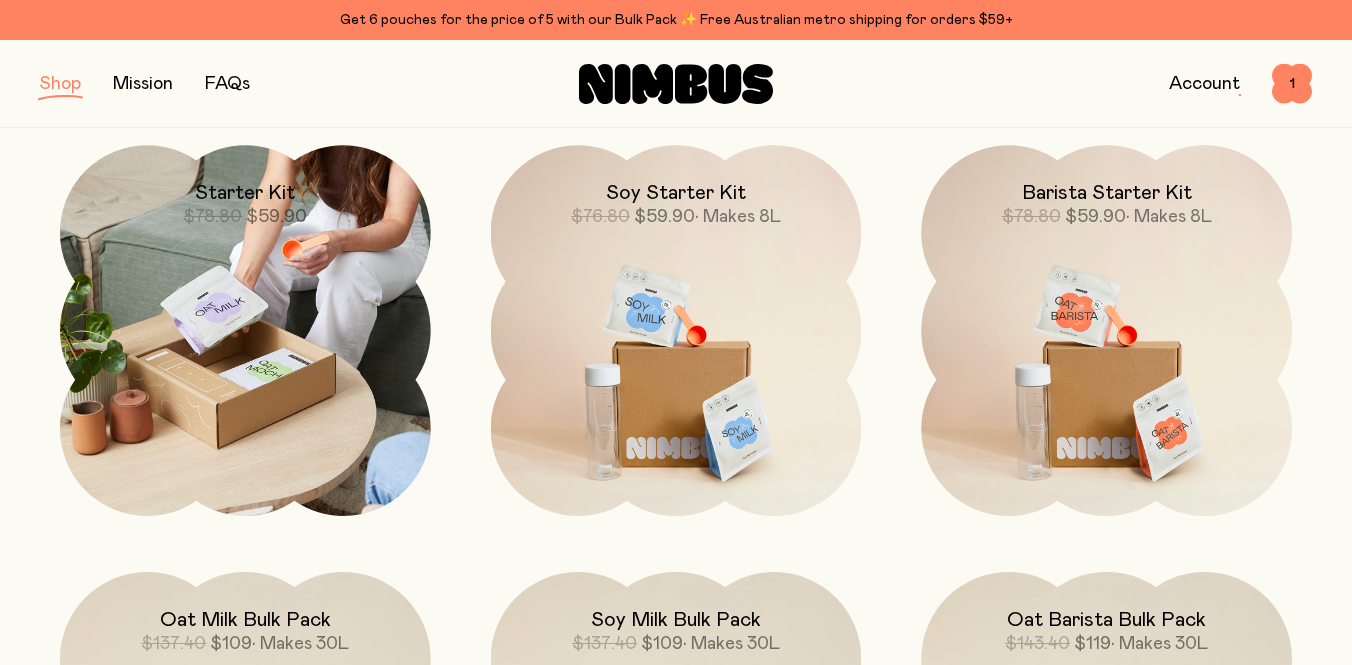 click on "$59.90" 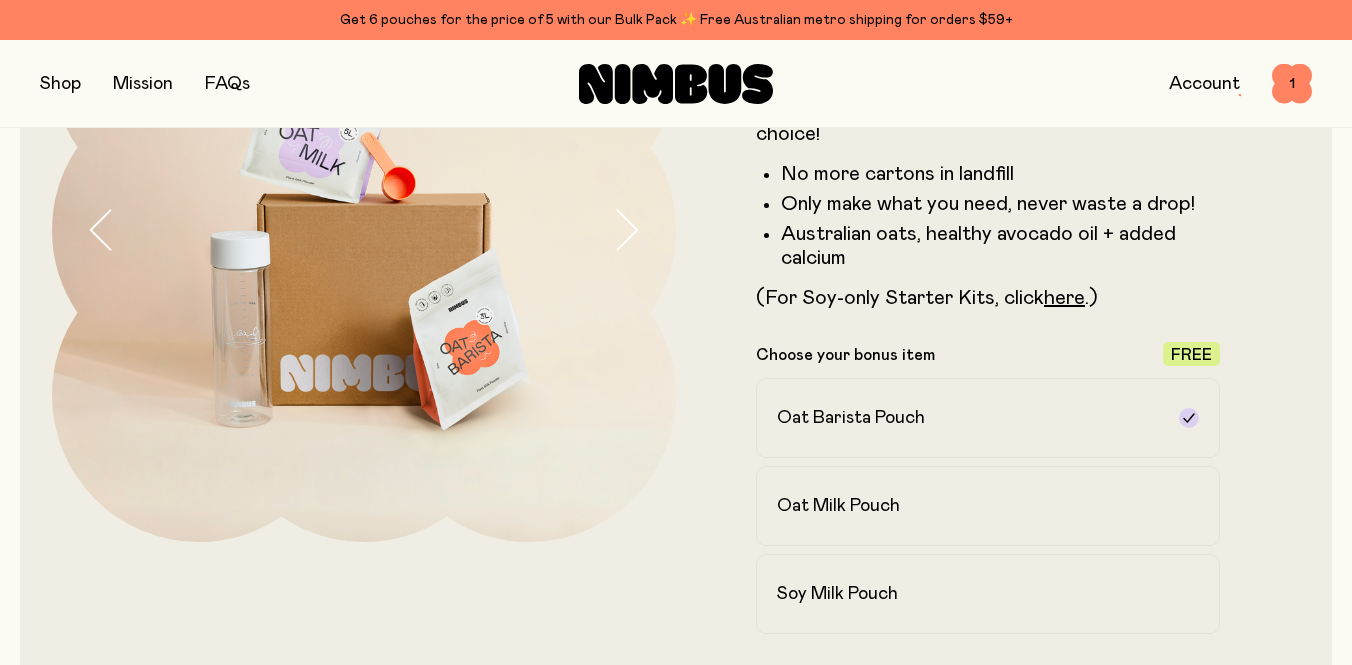 scroll, scrollTop: 276, scrollLeft: 0, axis: vertical 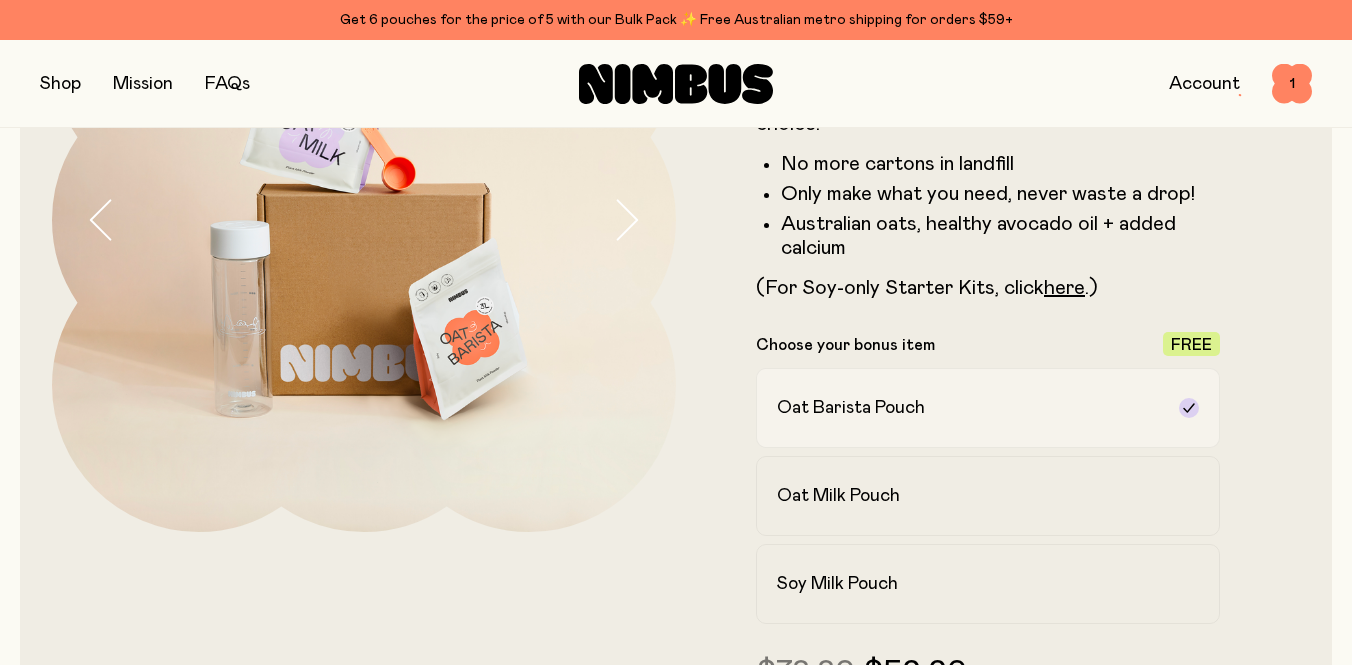 click on "Oat Barista Pouch" at bounding box center [970, 408] 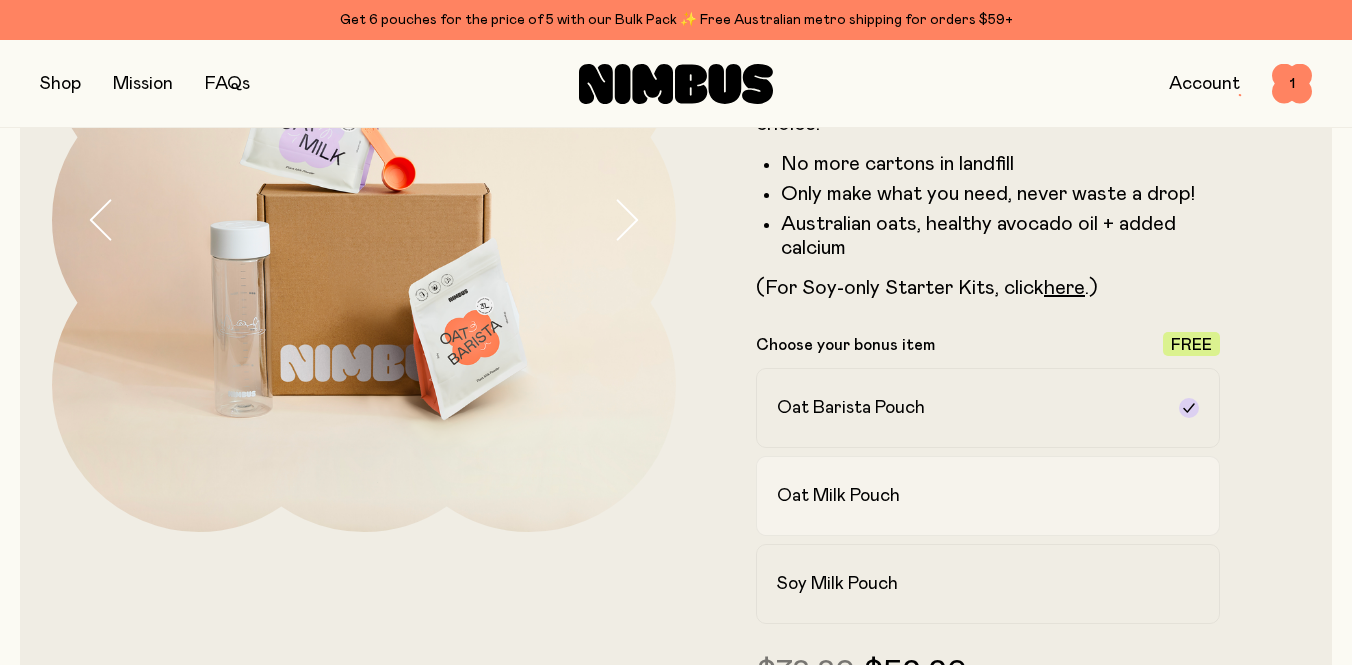 click on "Oat Milk Pouch" at bounding box center [988, 496] 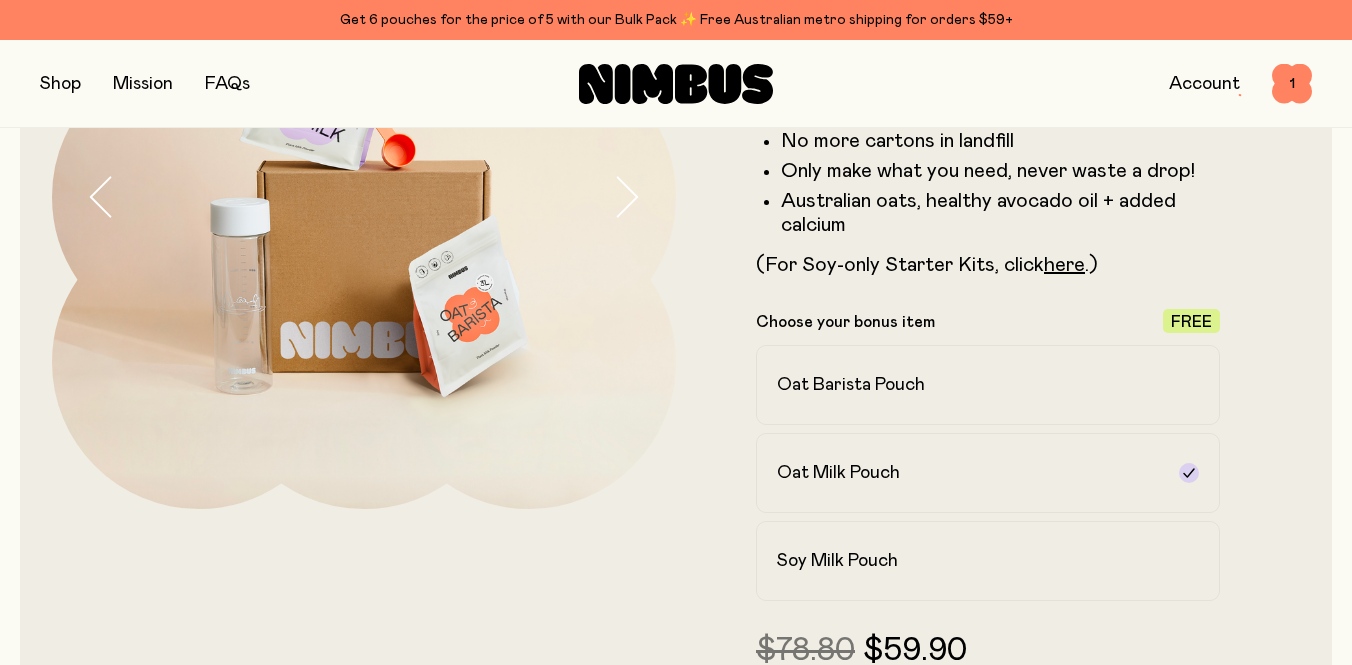 scroll, scrollTop: 313, scrollLeft: 0, axis: vertical 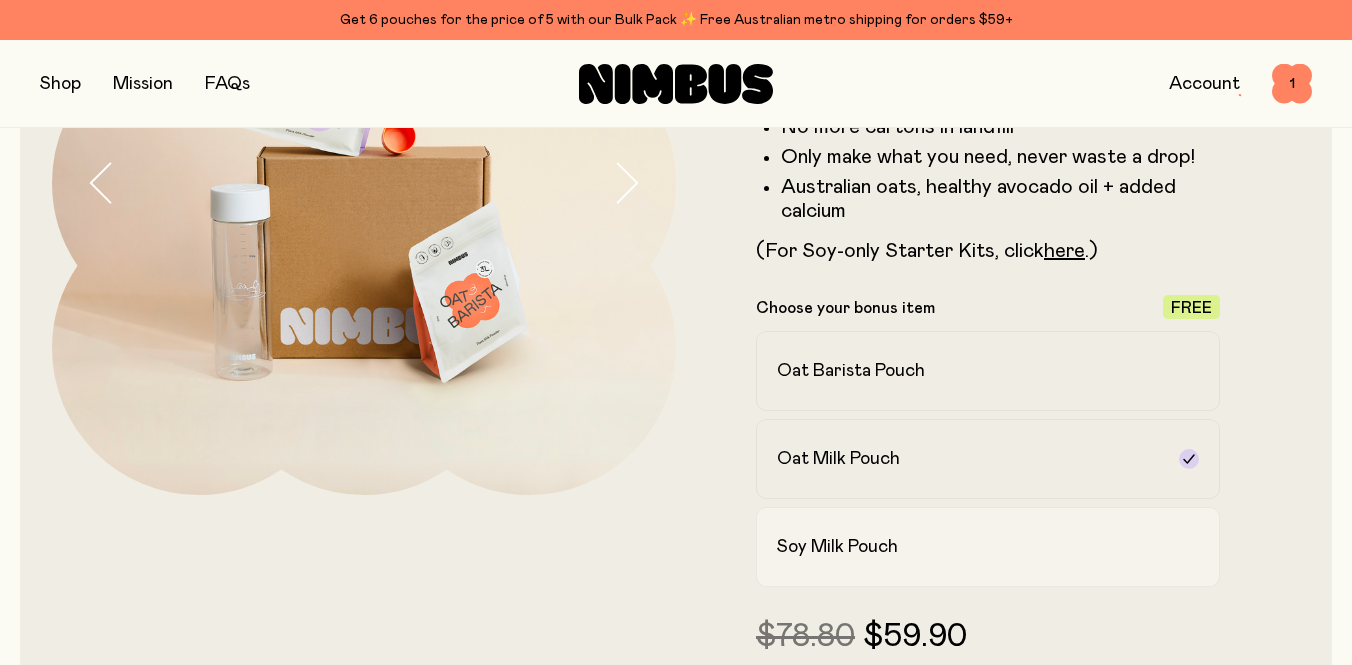 click on "Soy Milk Pouch" at bounding box center [837, 547] 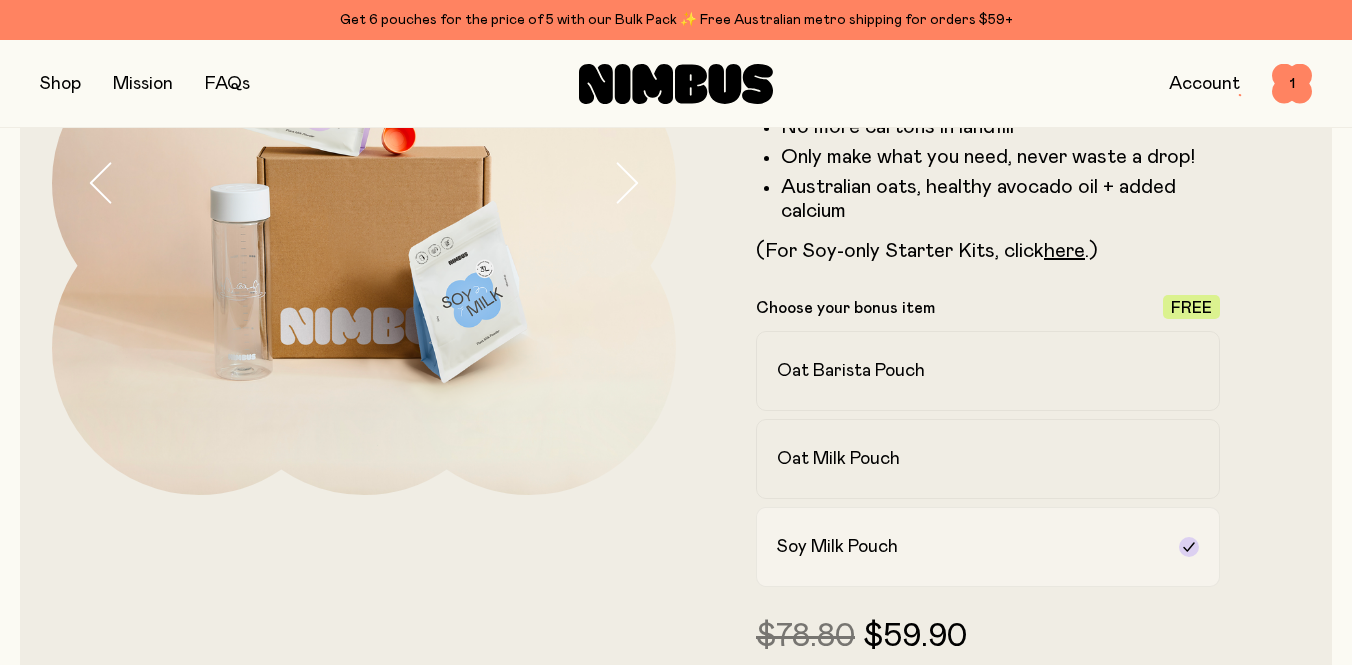 click on "Soy Milk Pouch" at bounding box center [837, 547] 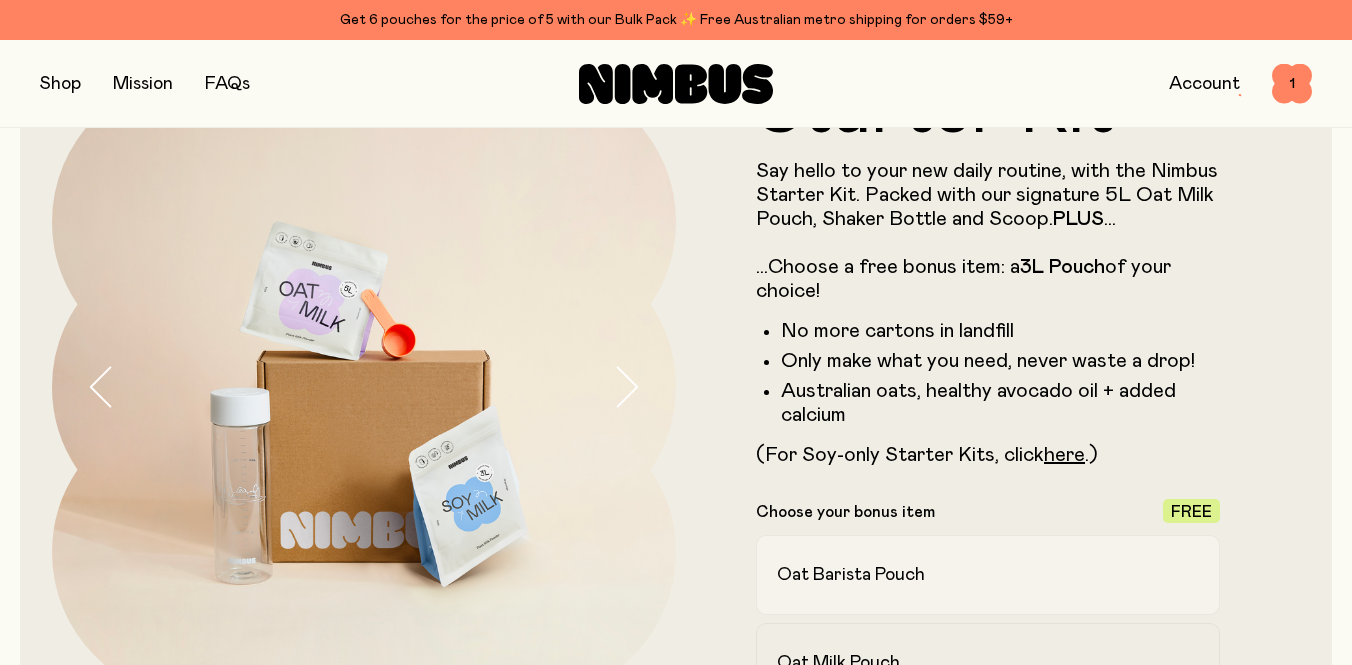scroll, scrollTop: 92, scrollLeft: 0, axis: vertical 